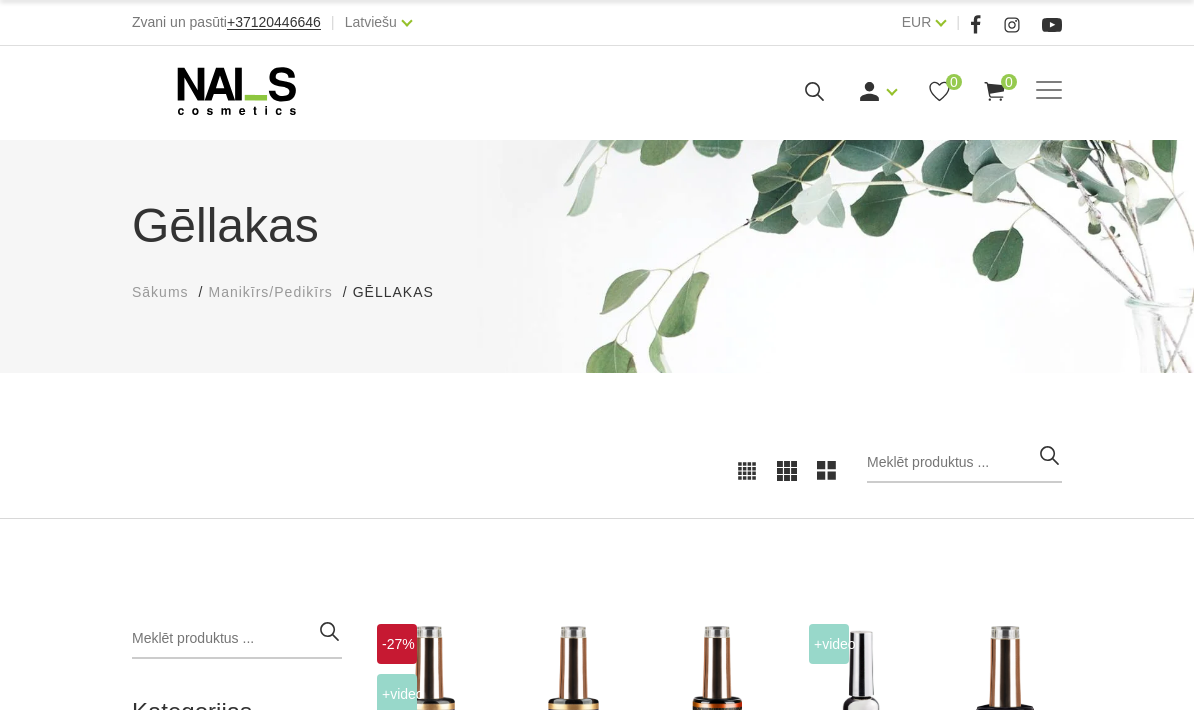 scroll, scrollTop: 0, scrollLeft: 0, axis: both 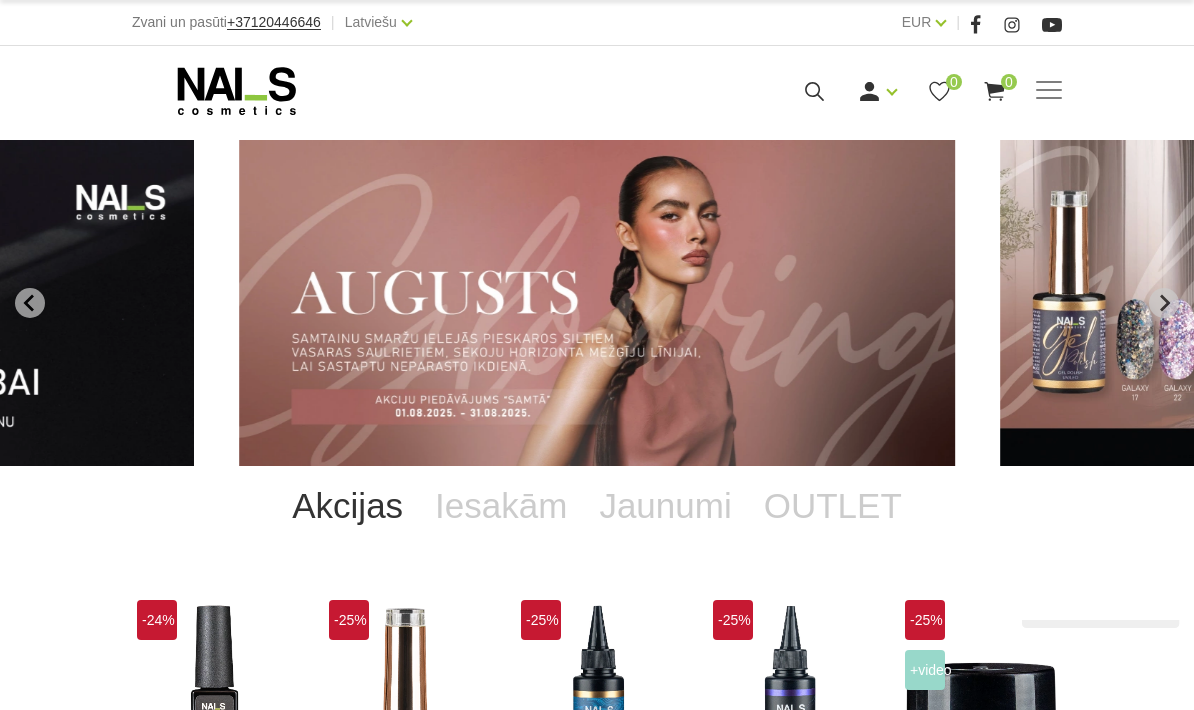 click at bounding box center (1049, 91) 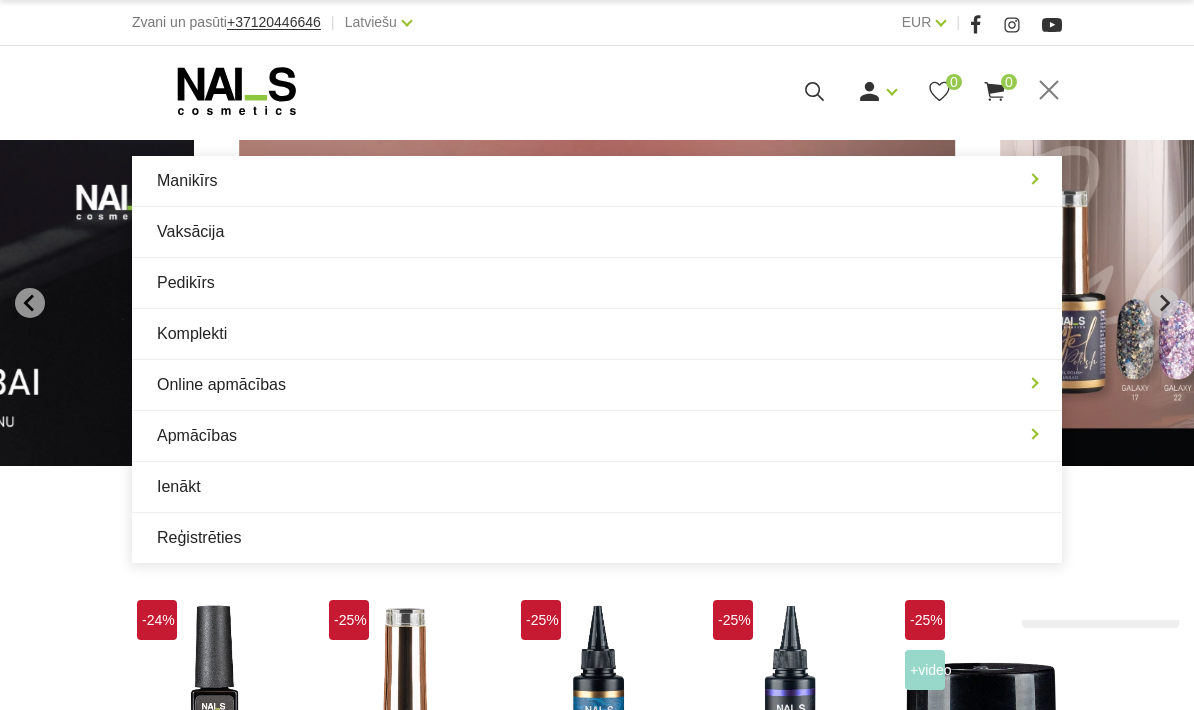 click on "Manikīrs" at bounding box center (597, 181) 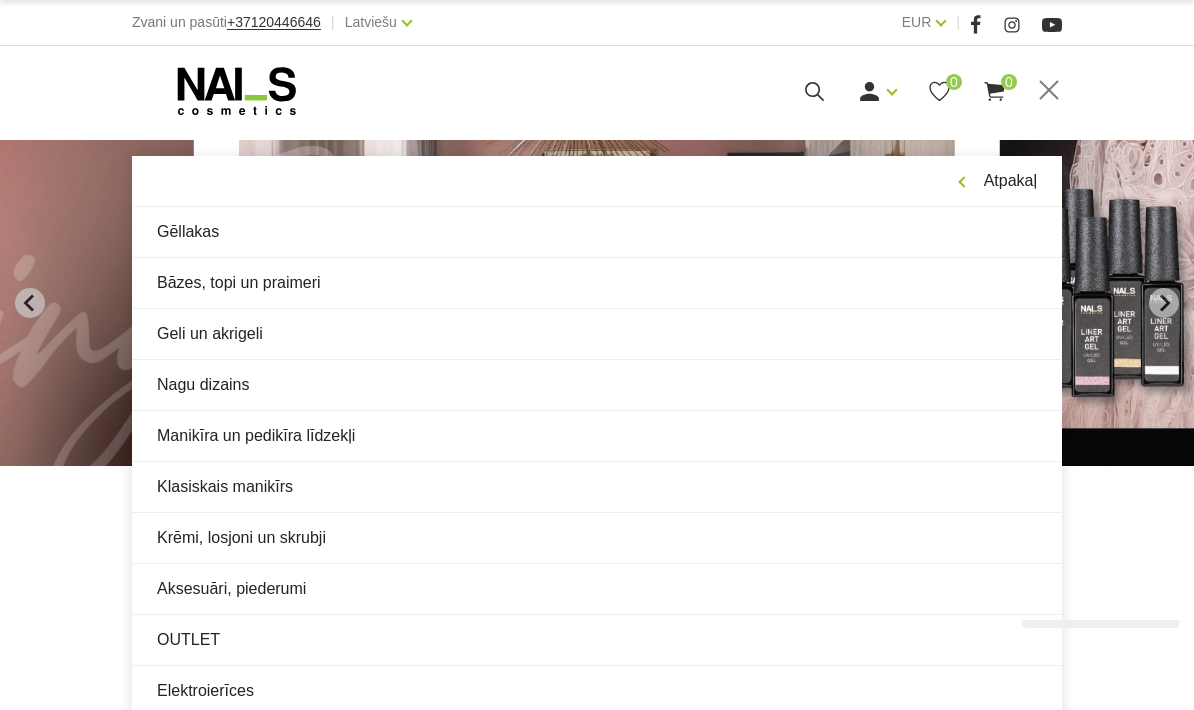 click on "Bāzes, topi un praimeri" at bounding box center [597, 283] 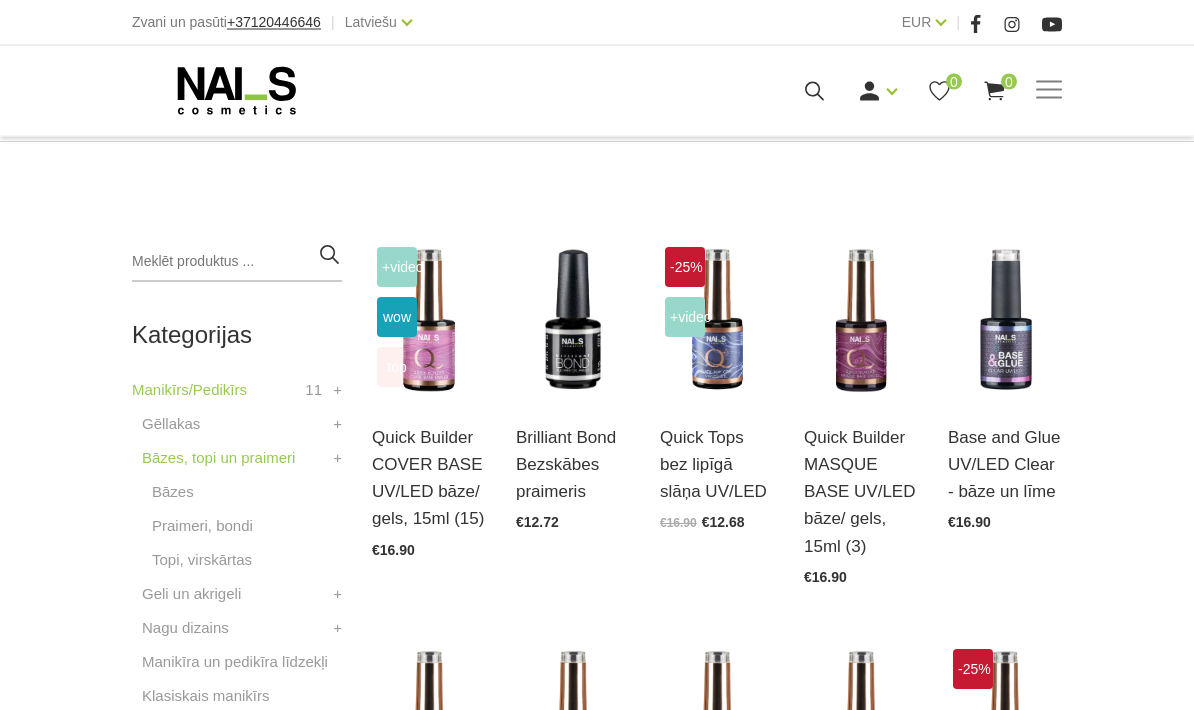 scroll, scrollTop: 377, scrollLeft: 0, axis: vertical 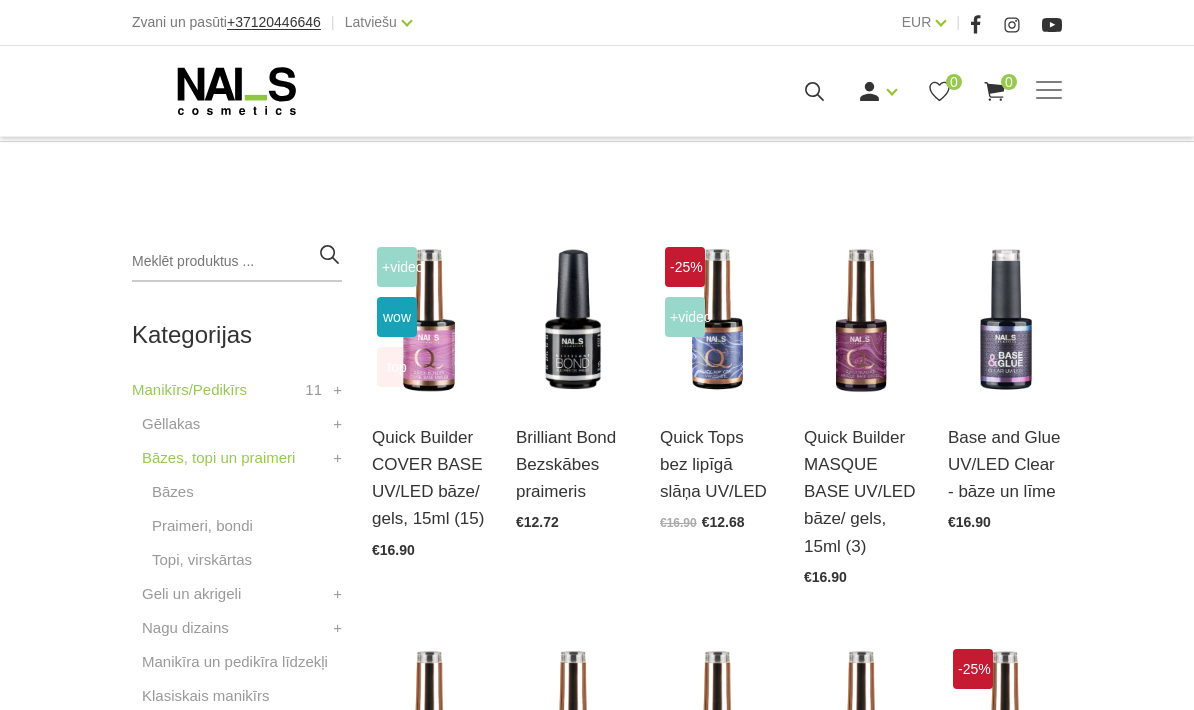 click on "Bāzes" at bounding box center (173, 492) 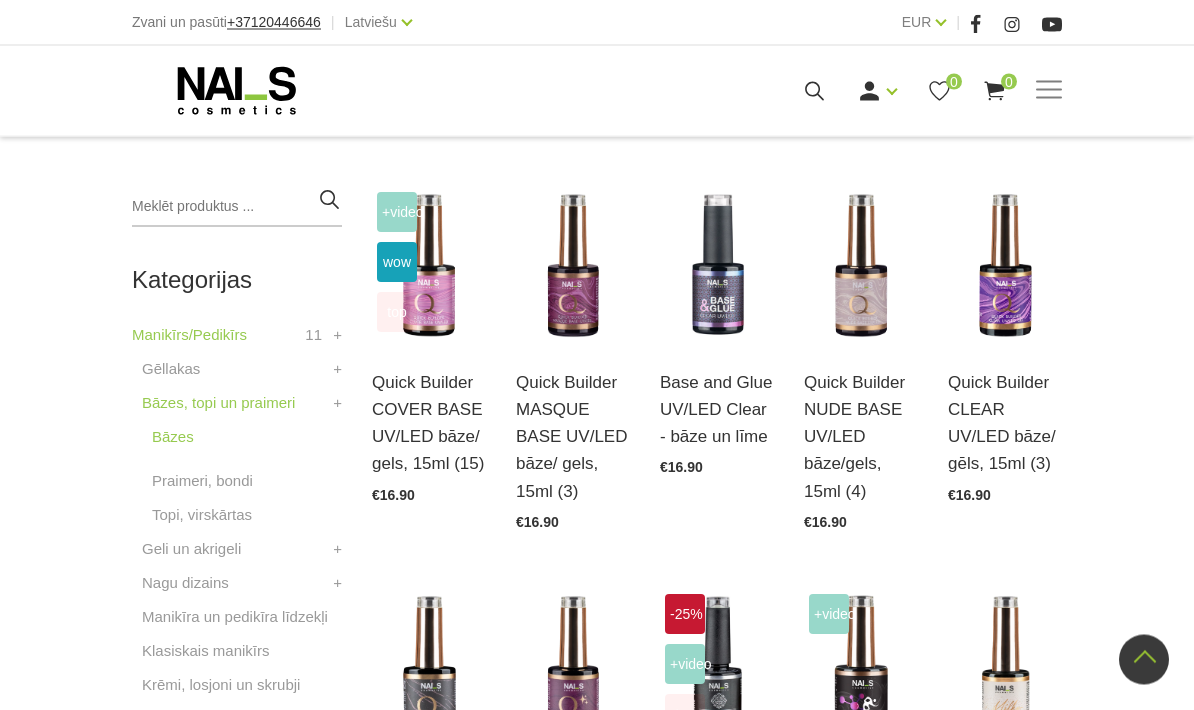 scroll, scrollTop: 429, scrollLeft: 0, axis: vertical 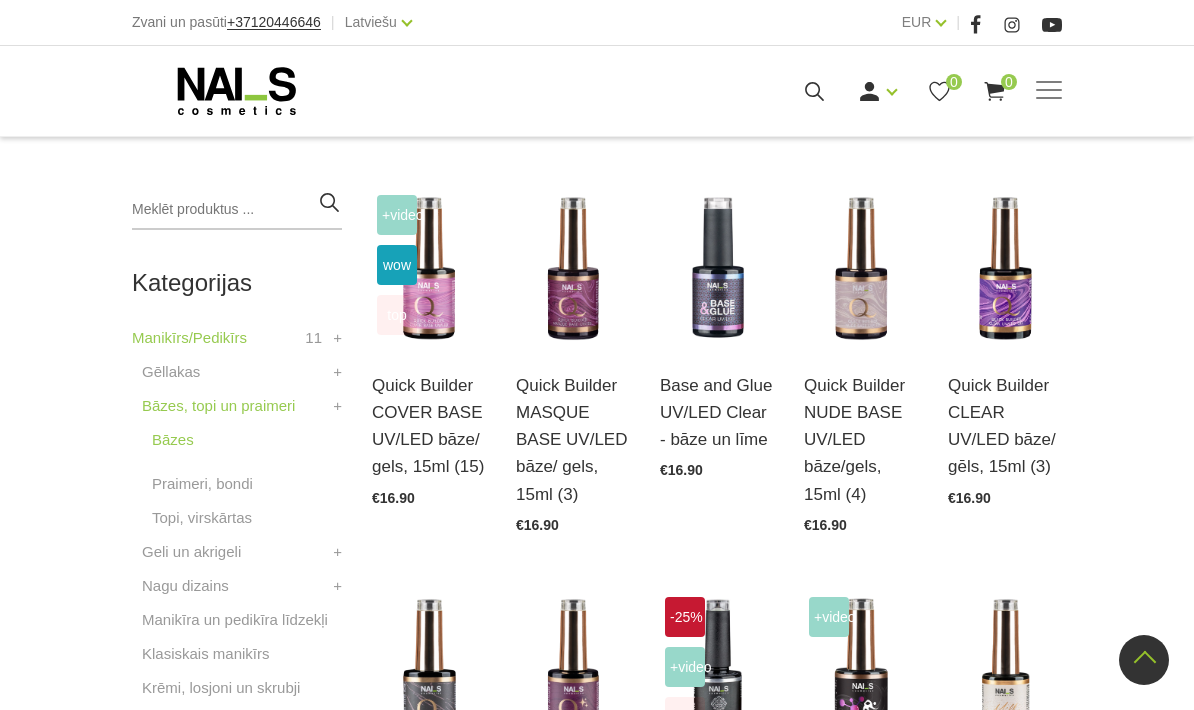 click on "Atvērt un izvēlēties" at bounding box center [573, 433] 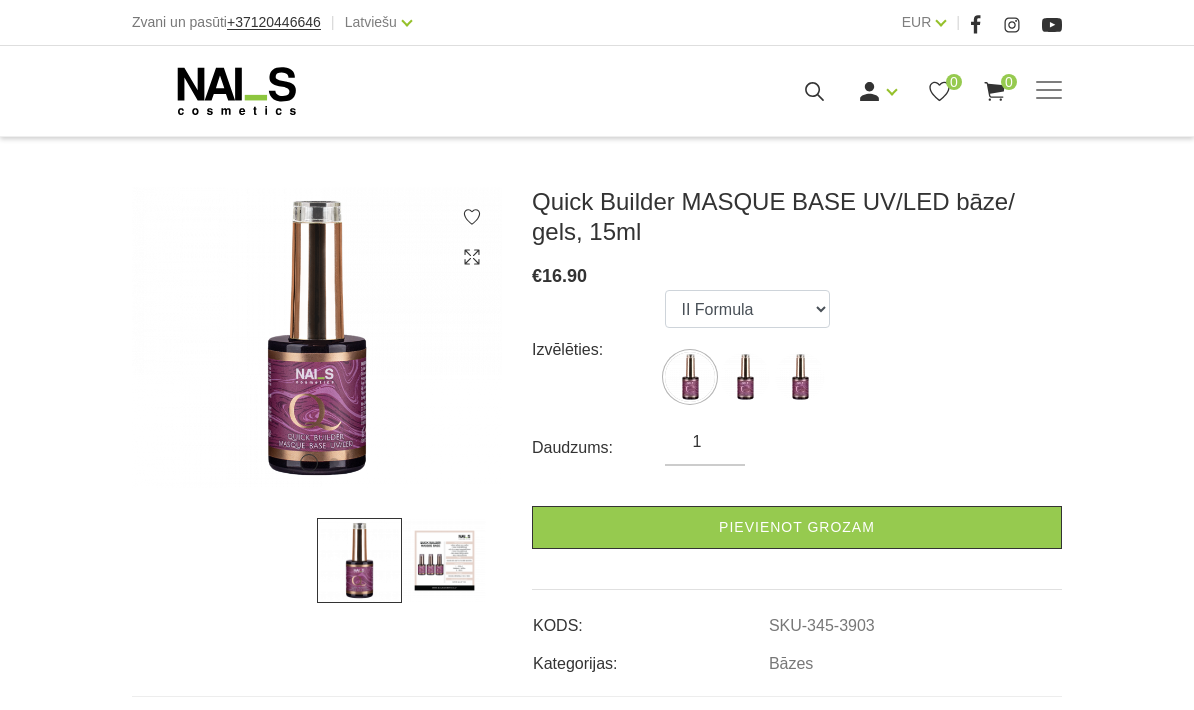 scroll, scrollTop: 343, scrollLeft: 0, axis: vertical 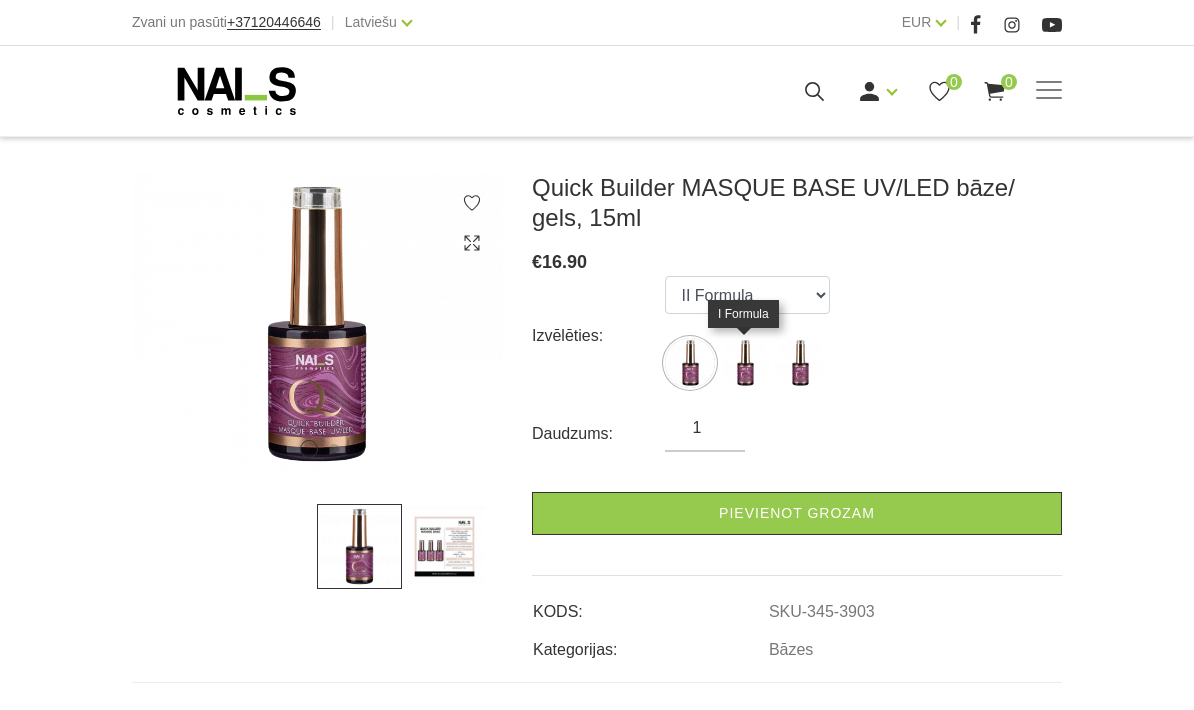 click at bounding box center [745, 363] 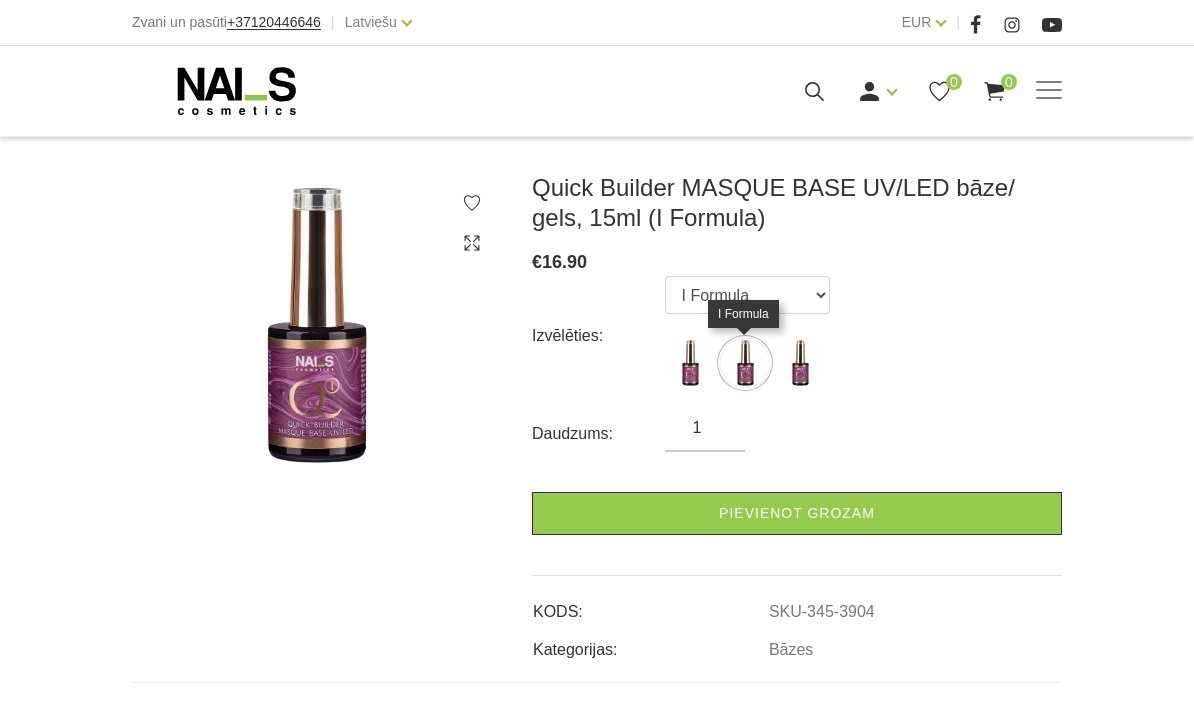 click at bounding box center [800, 363] 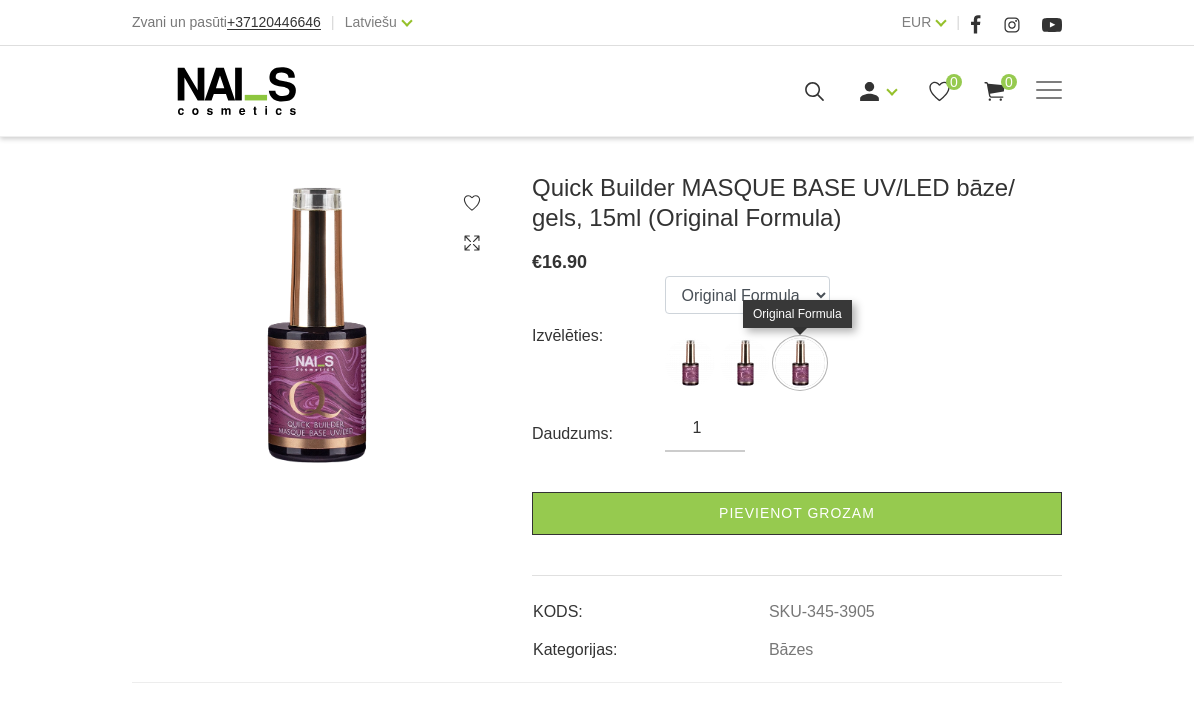 click at bounding box center (690, 363) 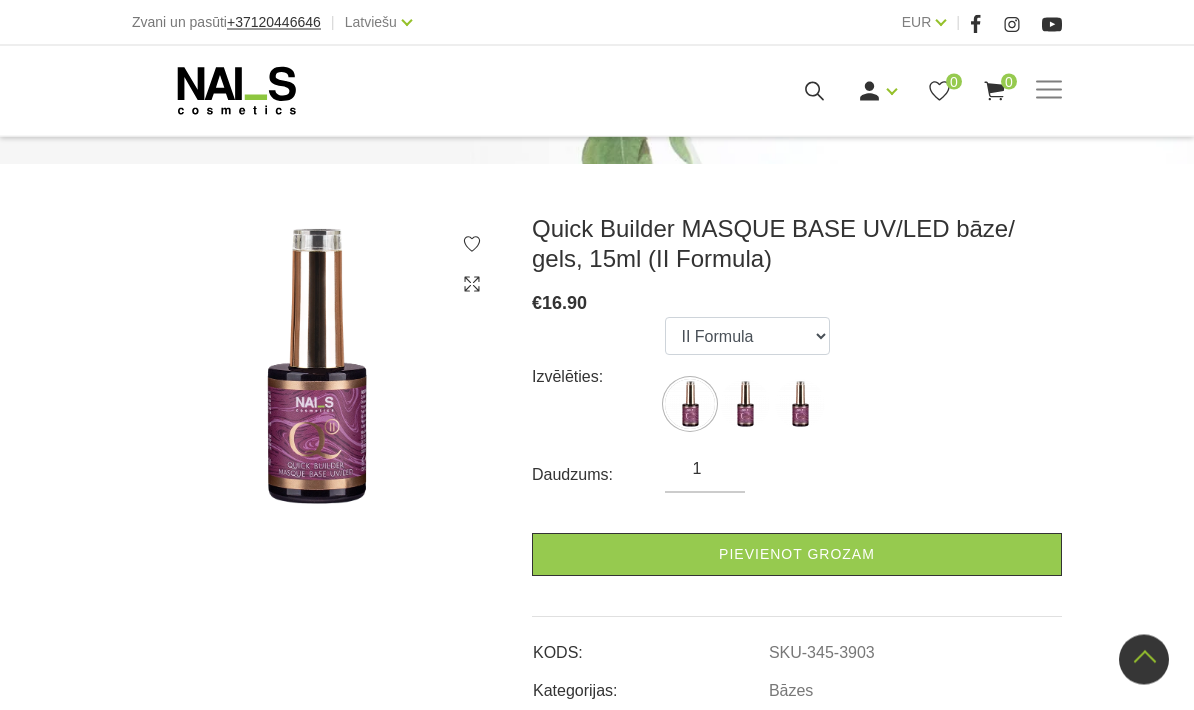 scroll, scrollTop: 214, scrollLeft: 0, axis: vertical 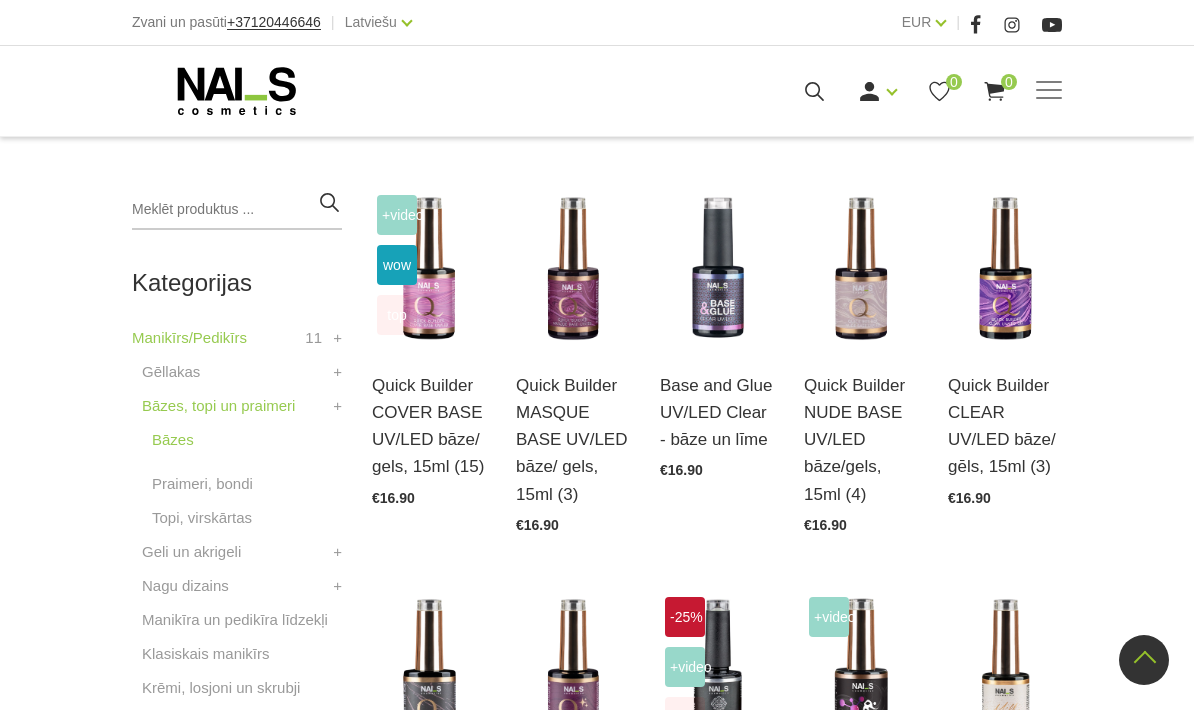 click on "Atvērt un izvēlēties" at bounding box center [861, 433] 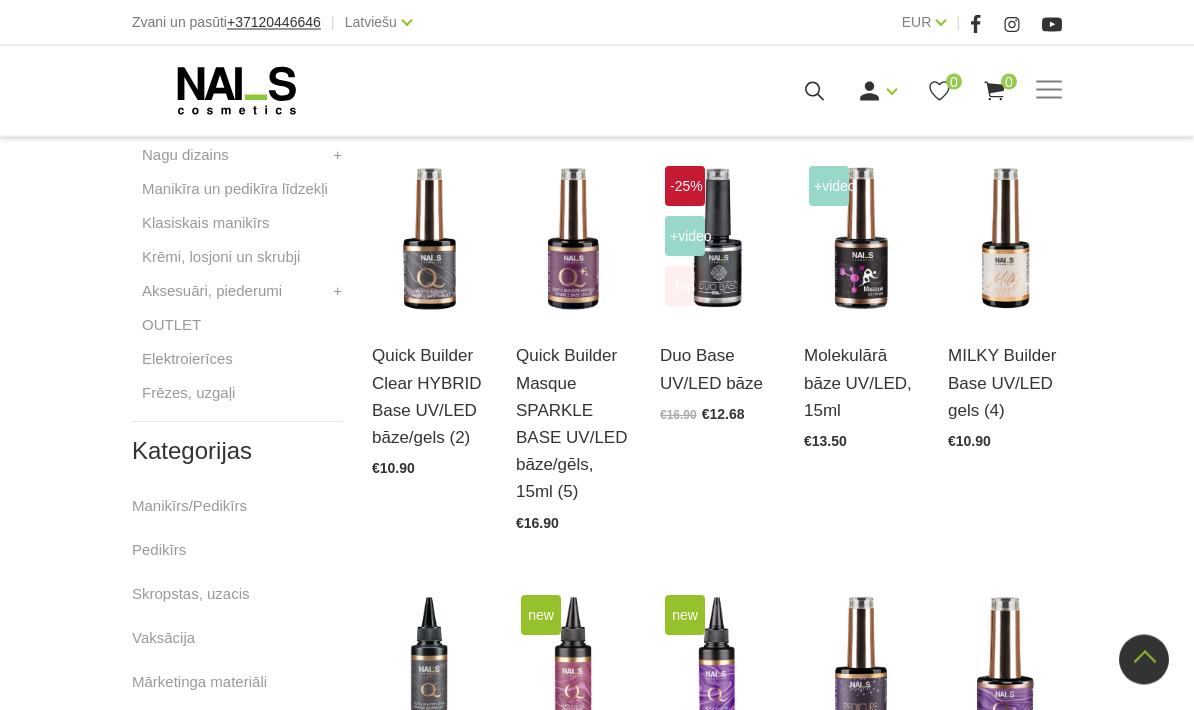 scroll, scrollTop: 860, scrollLeft: 0, axis: vertical 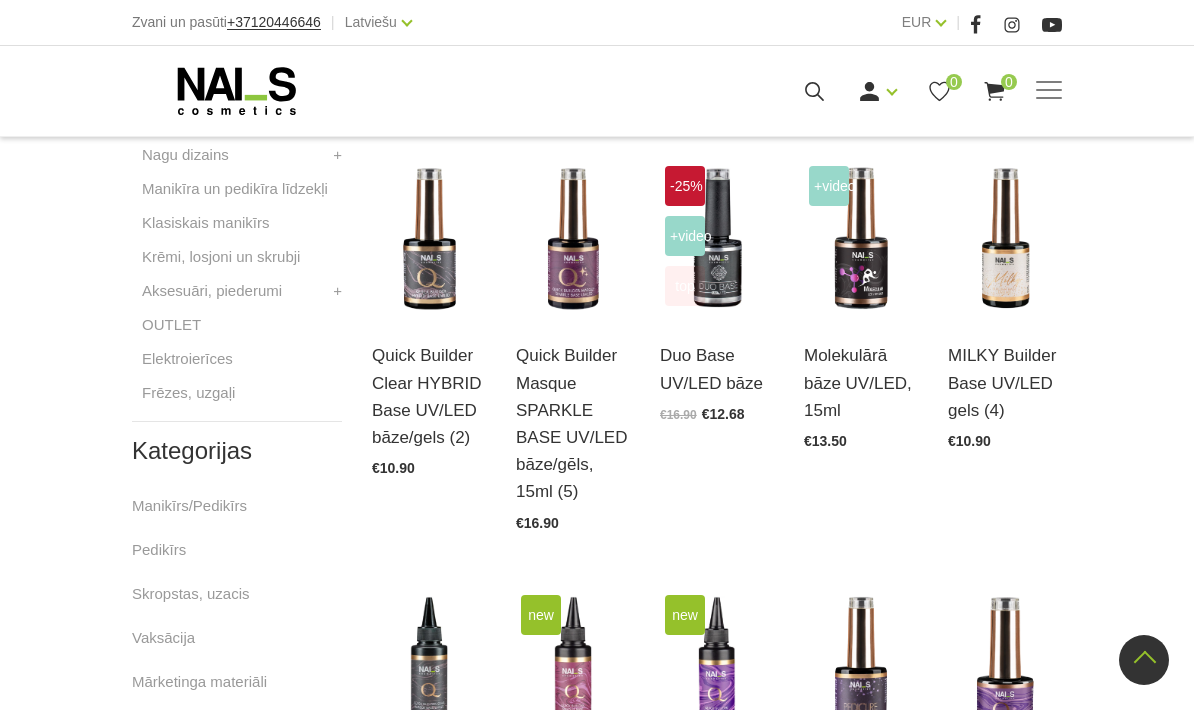 click on "Atvērt un izvēlēties" at bounding box center (429, 404) 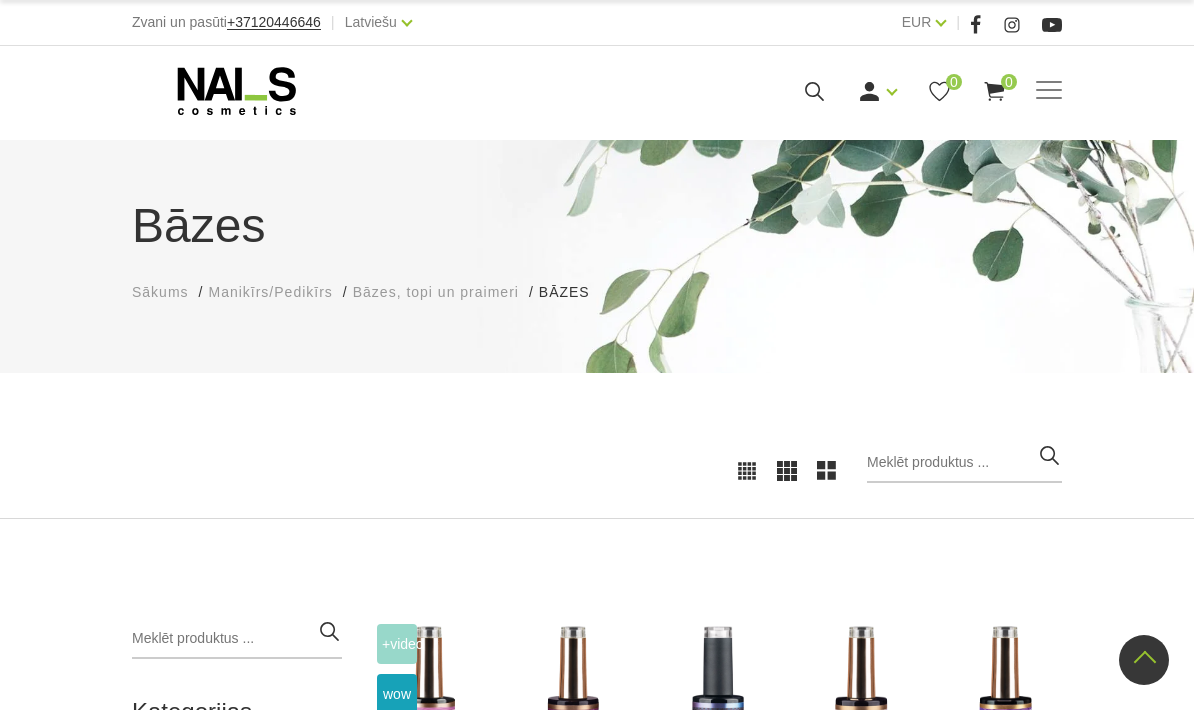 scroll, scrollTop: 860, scrollLeft: 0, axis: vertical 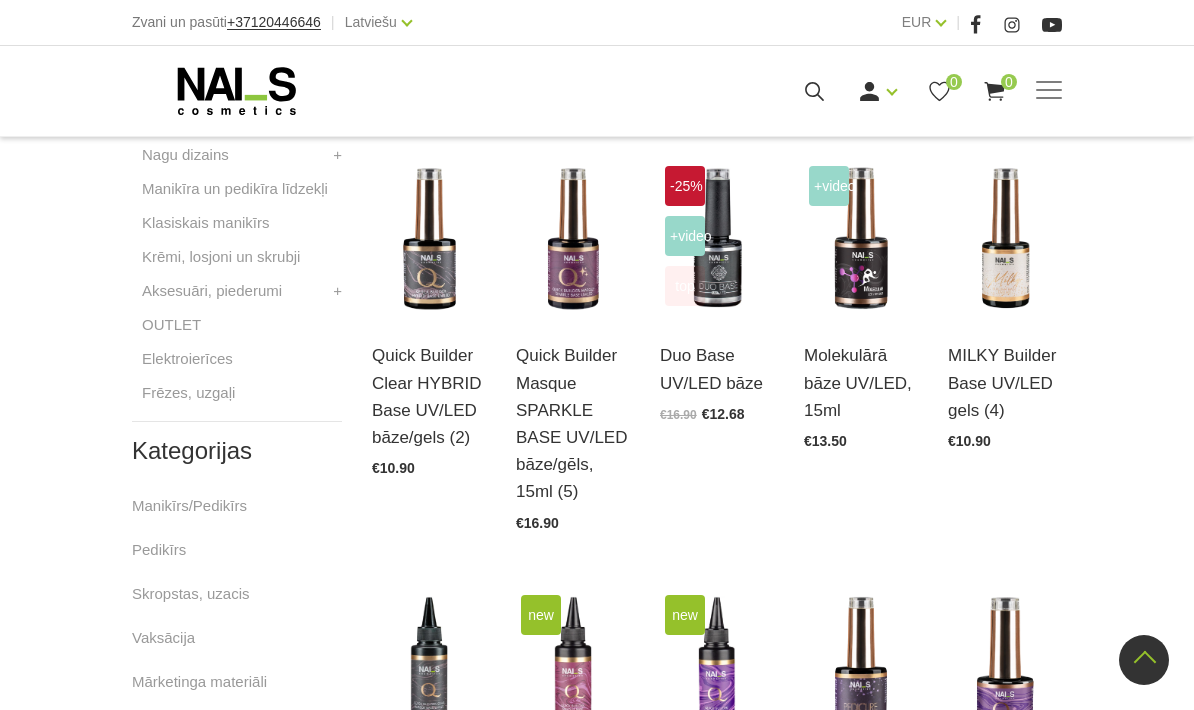 click on "Atvērt un izvēlēties" at bounding box center (1005, 404) 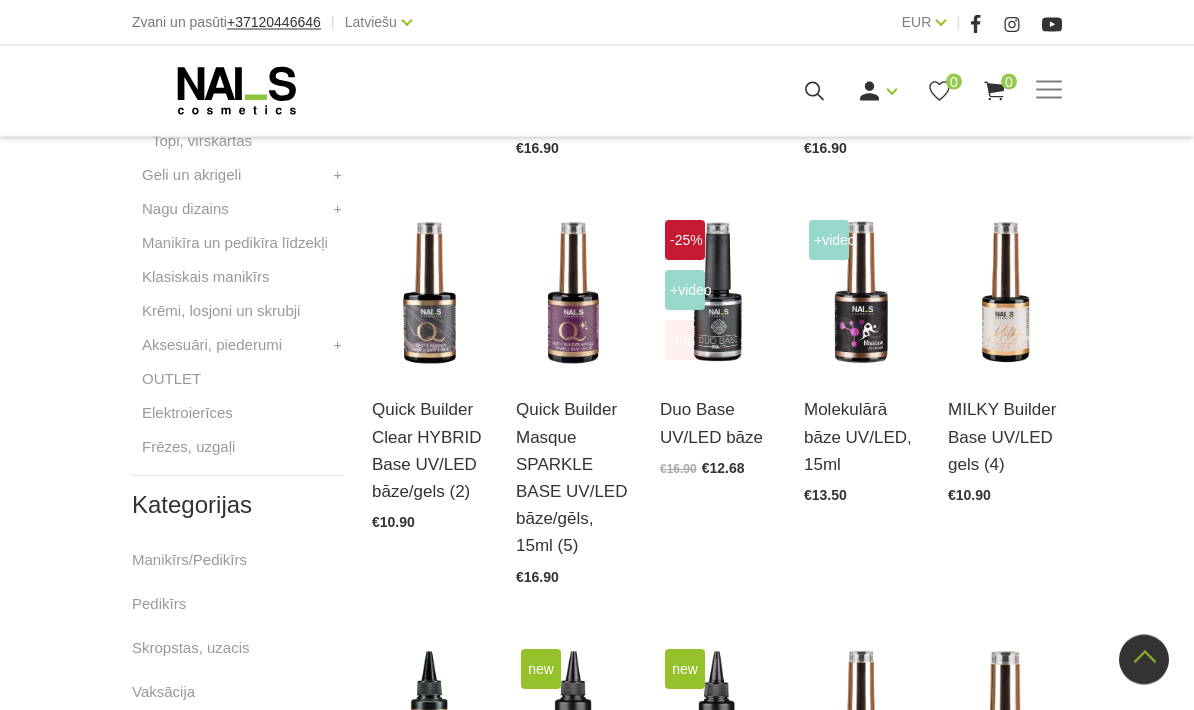 scroll, scrollTop: 806, scrollLeft: 0, axis: vertical 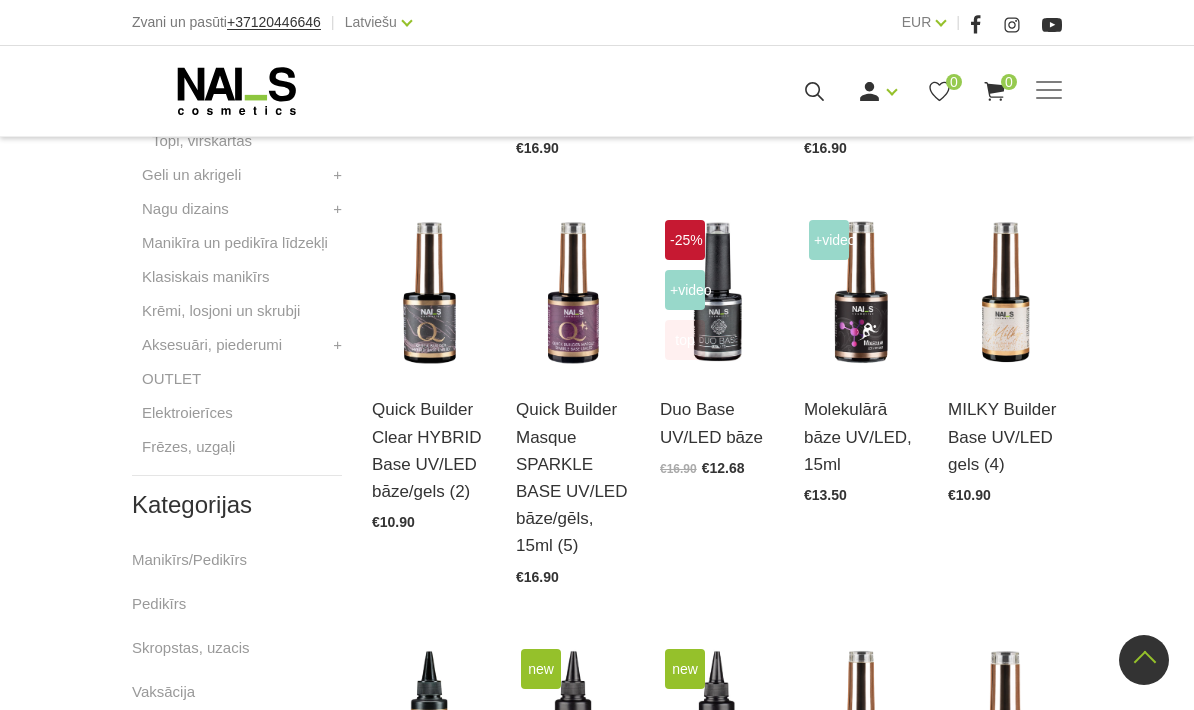 click on "Atvērt un izvēlēties" at bounding box center [429, 458] 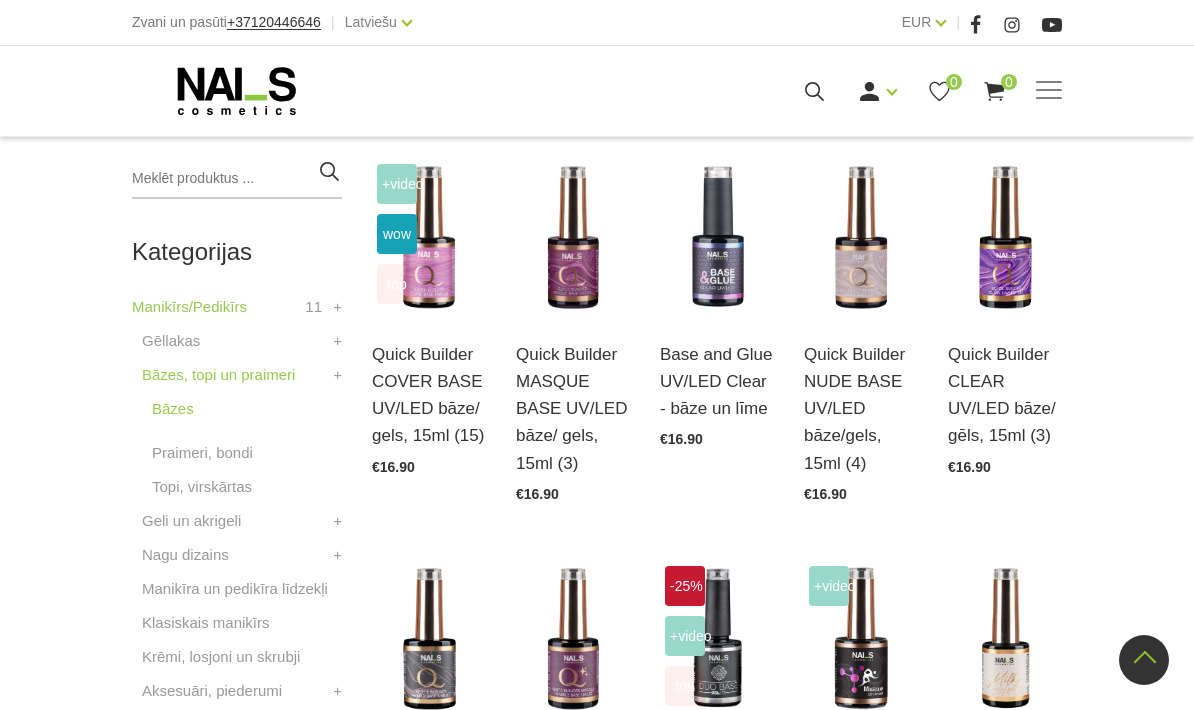 scroll, scrollTop: 459, scrollLeft: 0, axis: vertical 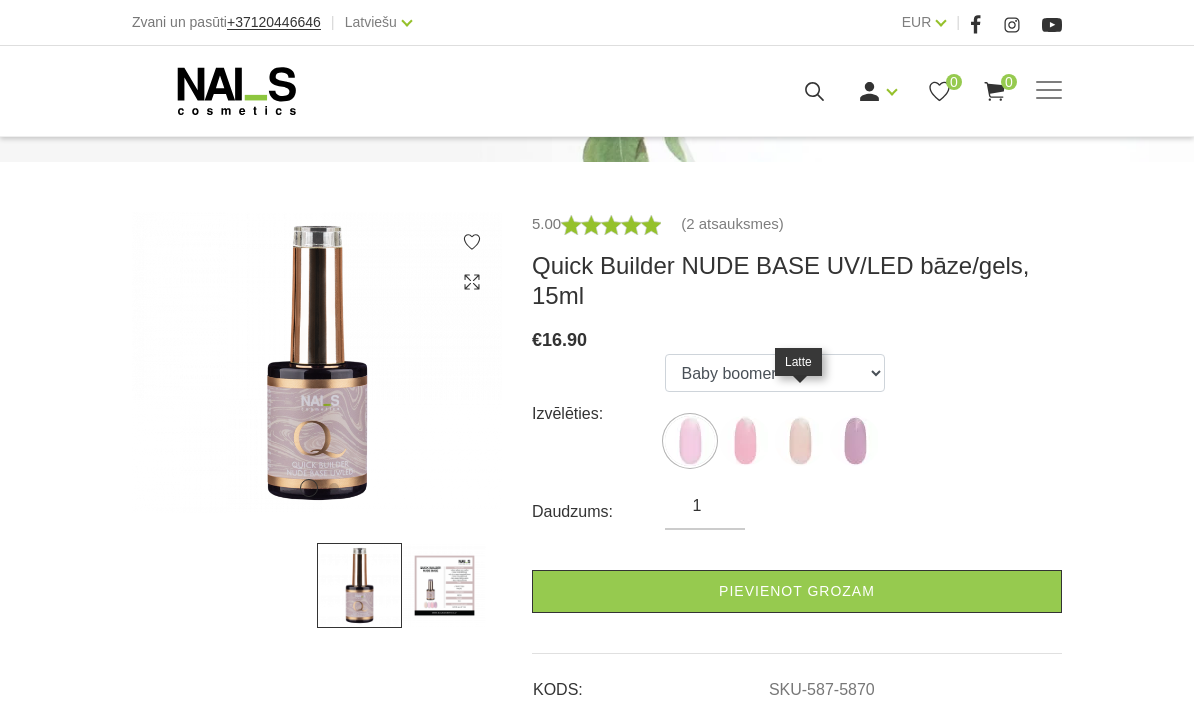 click at bounding box center (800, 441) 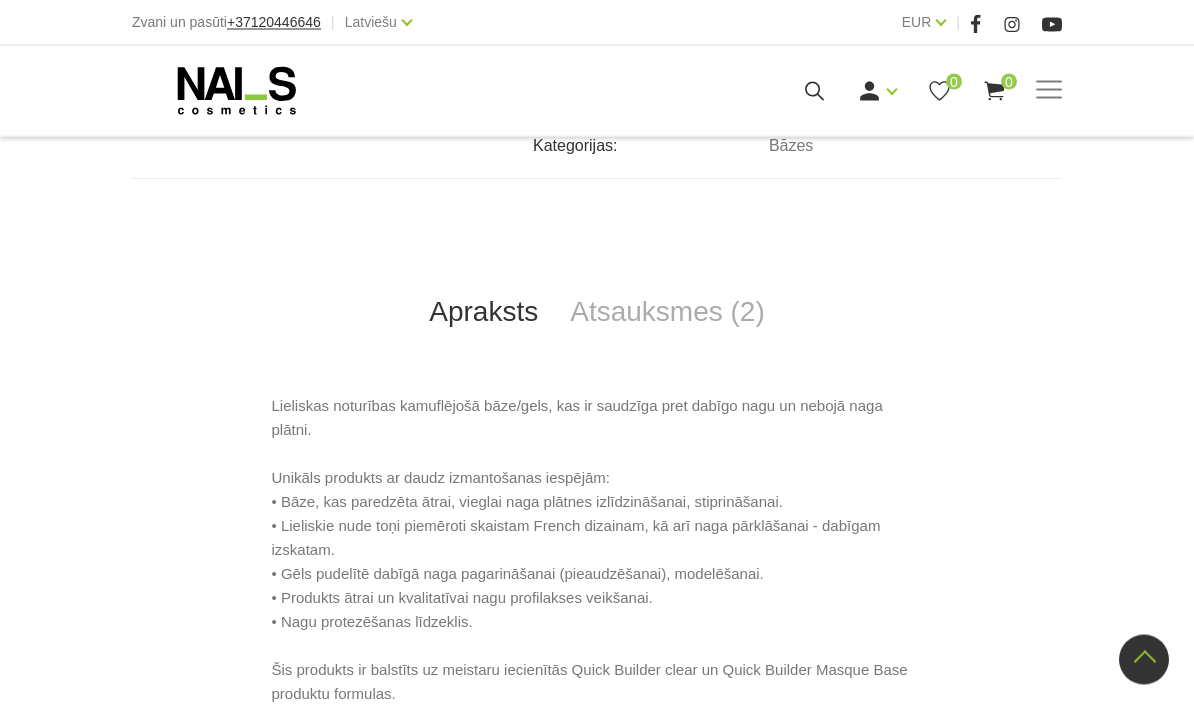 scroll, scrollTop: 812, scrollLeft: 0, axis: vertical 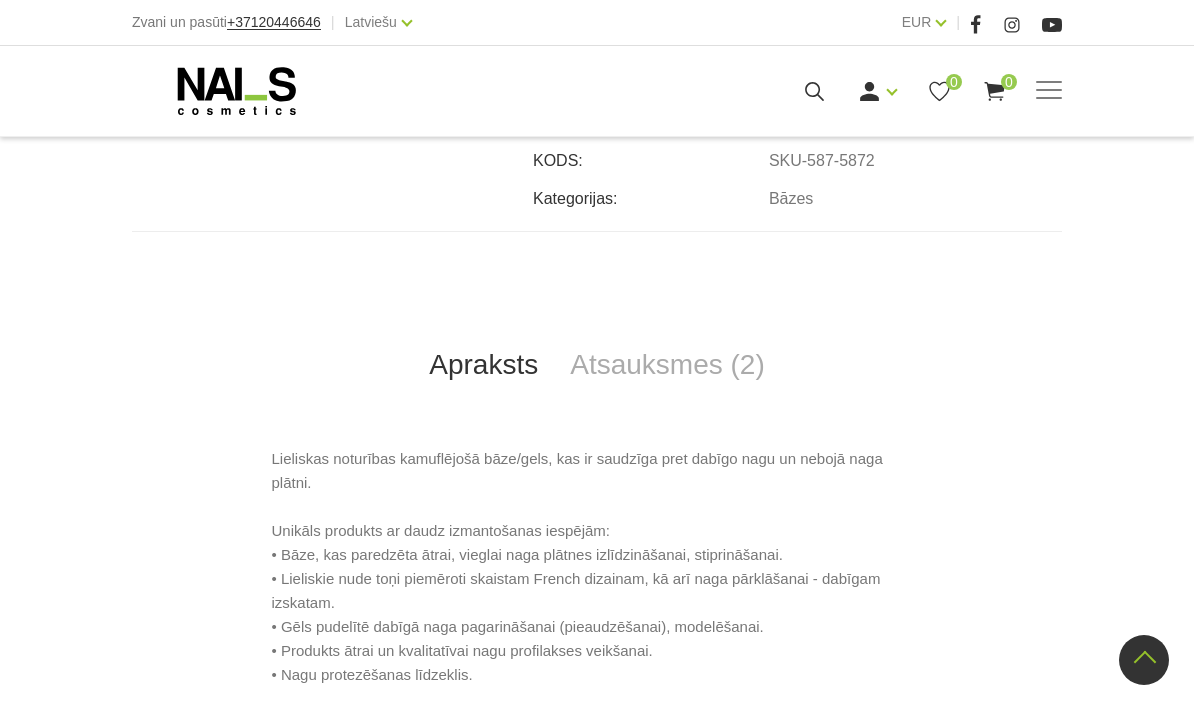 click on "Atsauksmes (2)" at bounding box center (667, 365) 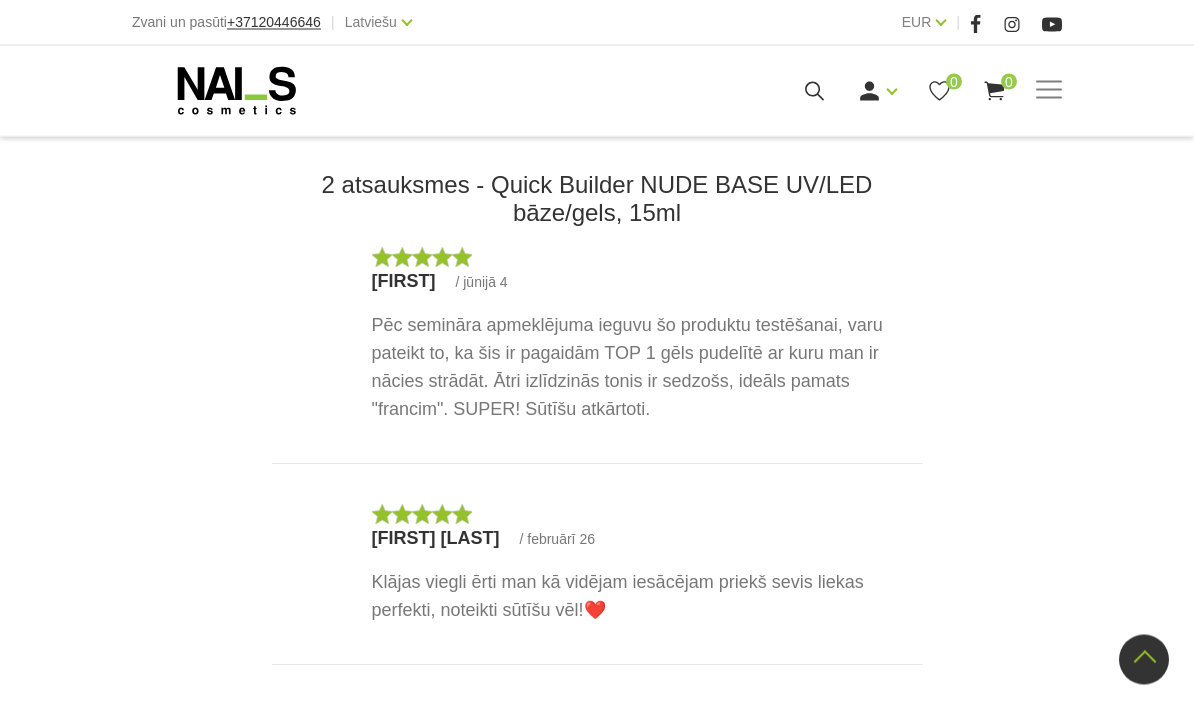 scroll, scrollTop: 1087, scrollLeft: 0, axis: vertical 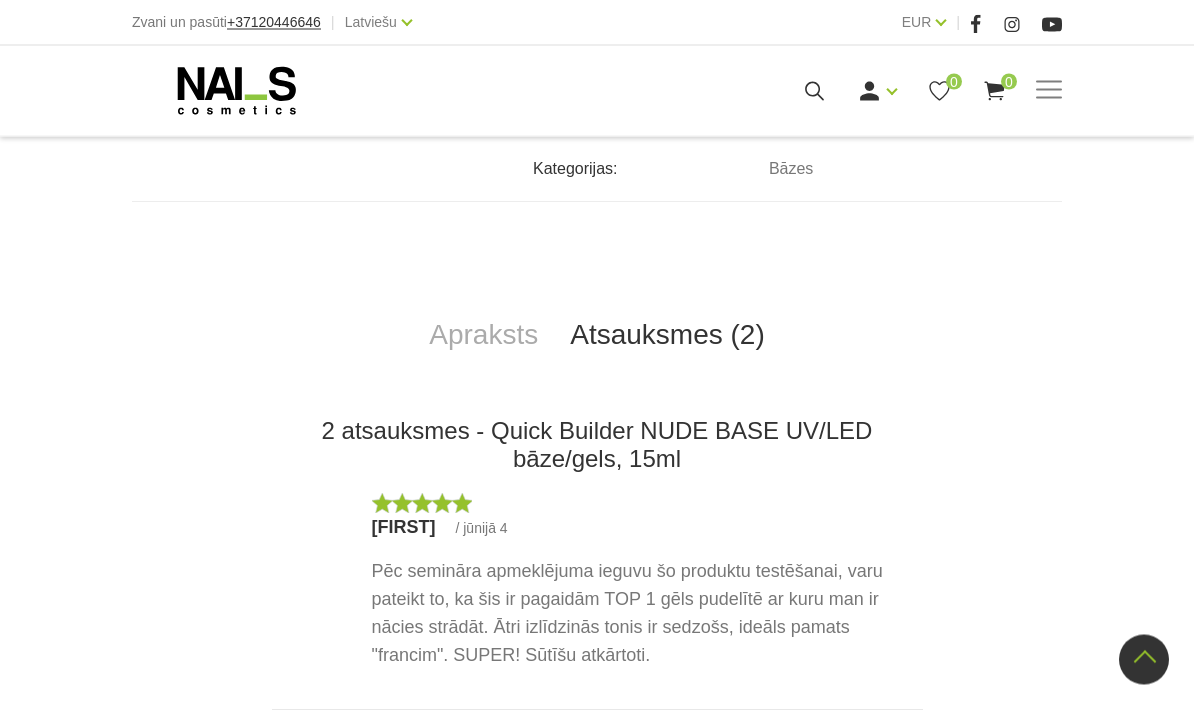 click on "Apraksts" at bounding box center (483, 336) 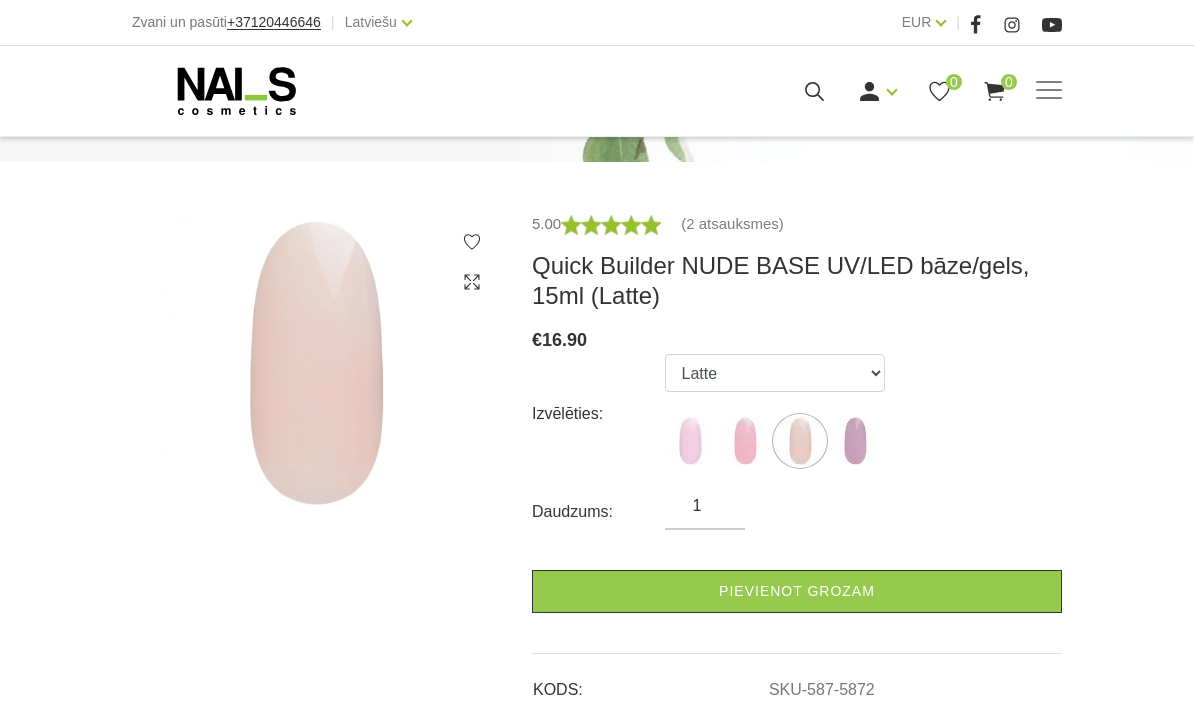 scroll, scrollTop: 281, scrollLeft: 0, axis: vertical 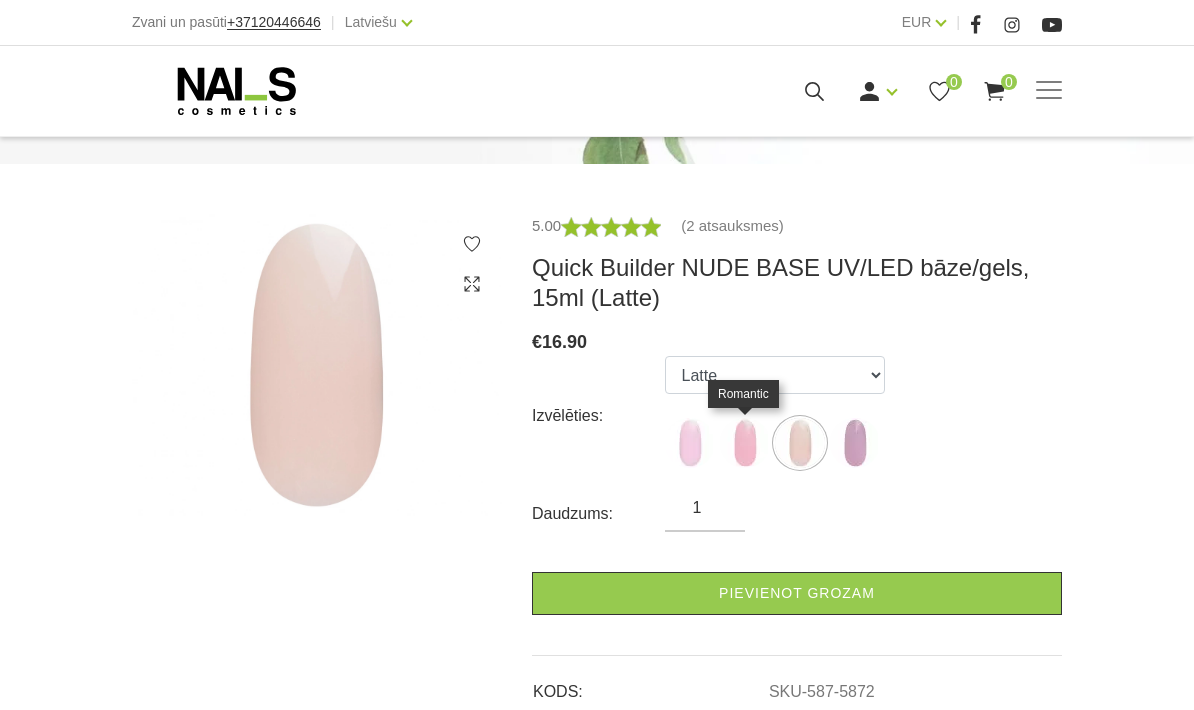 click at bounding box center [745, 443] 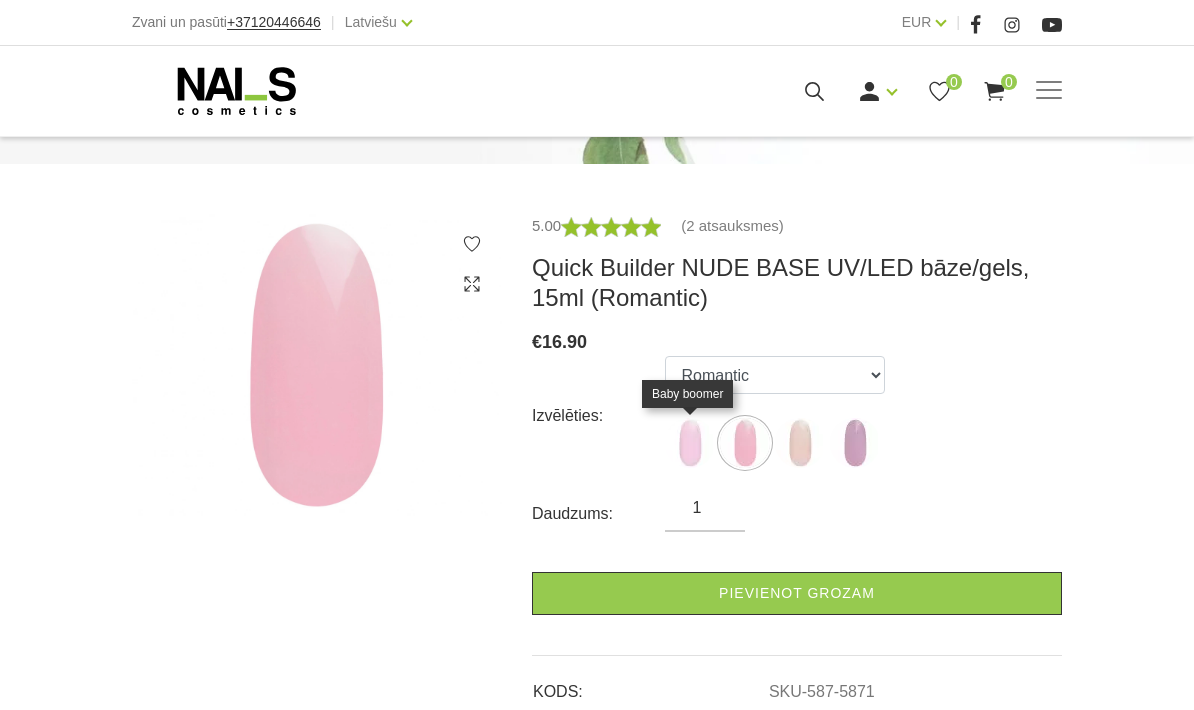 click at bounding box center (690, 443) 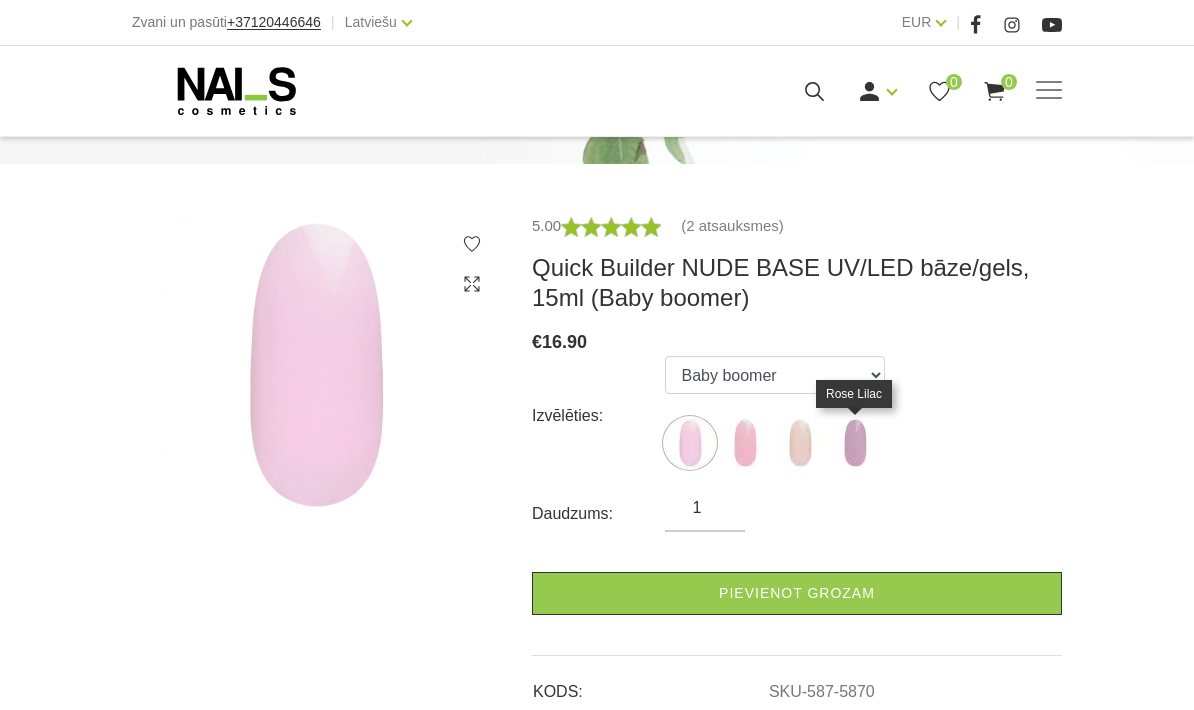 click at bounding box center [855, 443] 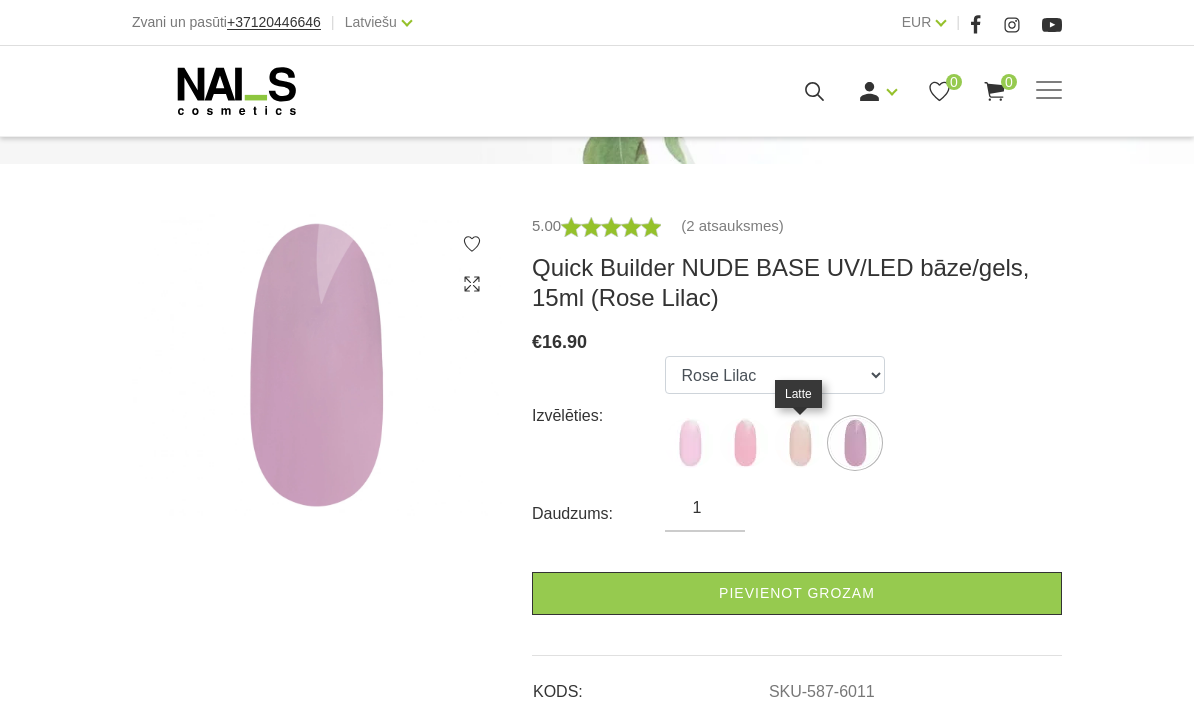 click at bounding box center (800, 443) 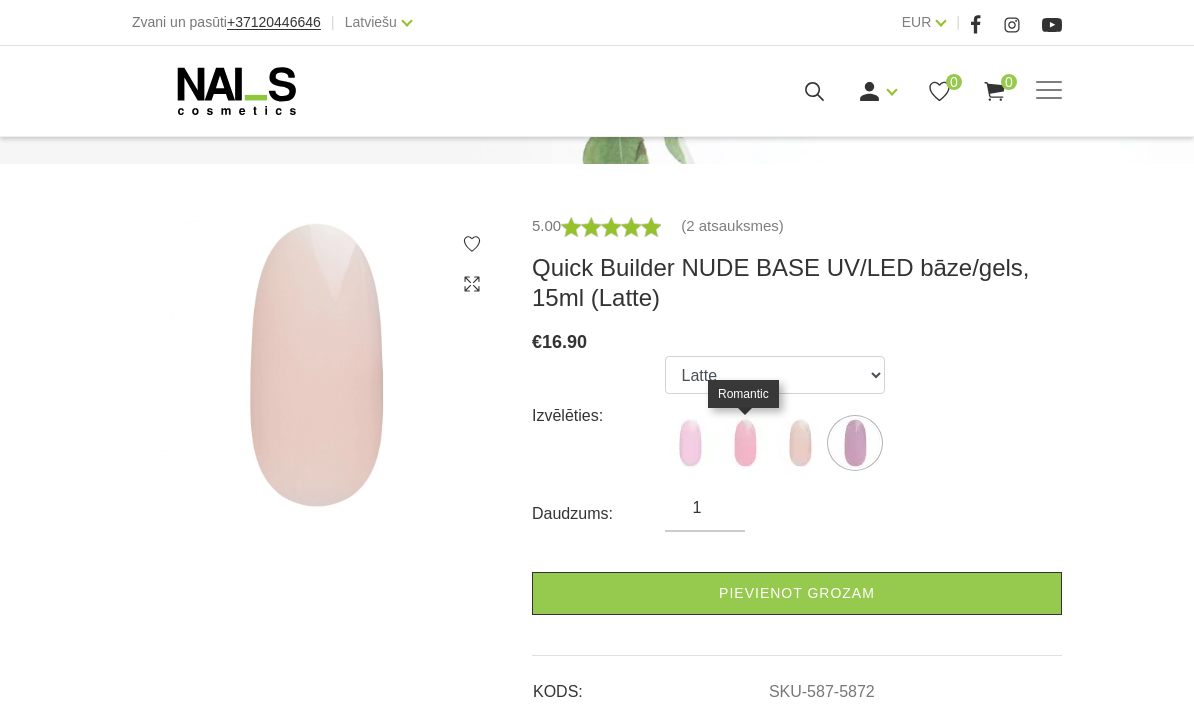 click at bounding box center (745, 443) 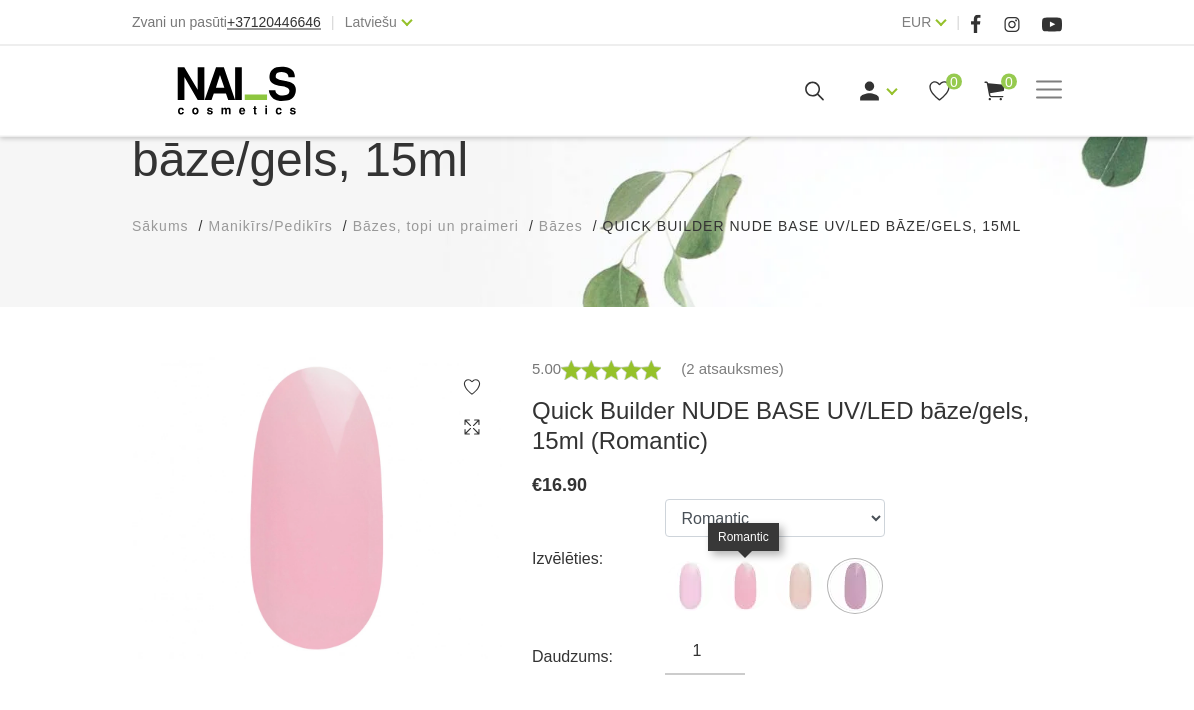 scroll, scrollTop: 138, scrollLeft: 0, axis: vertical 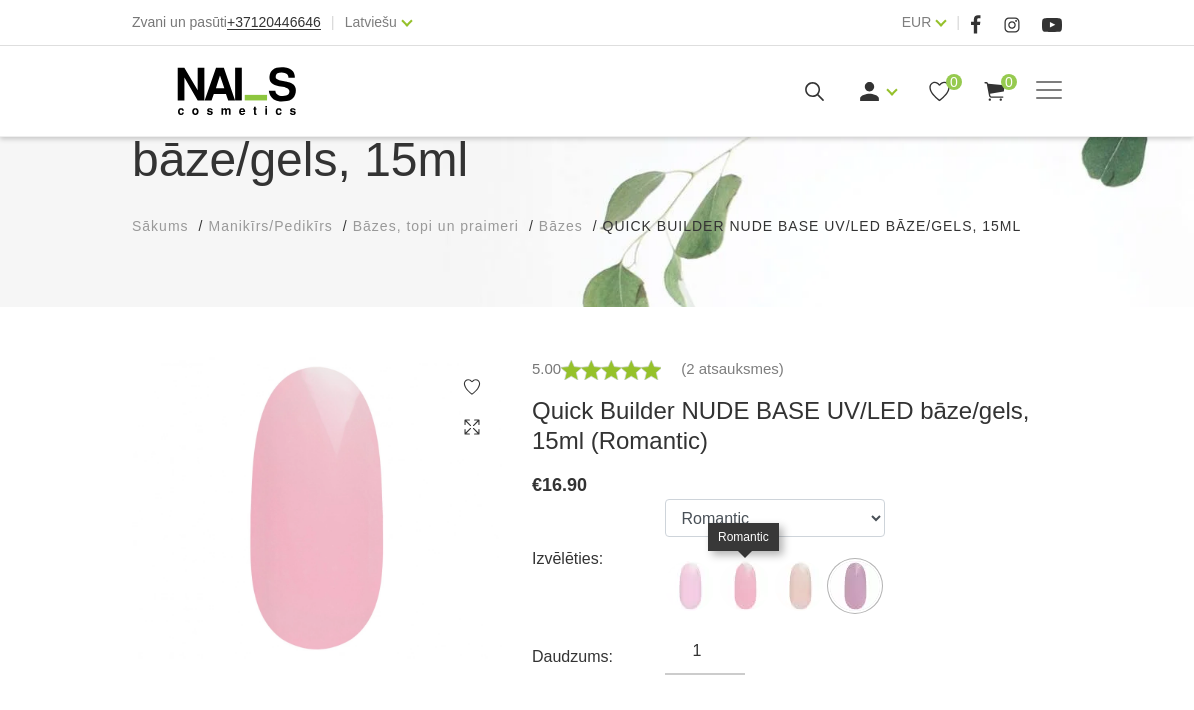 click at bounding box center (800, 586) 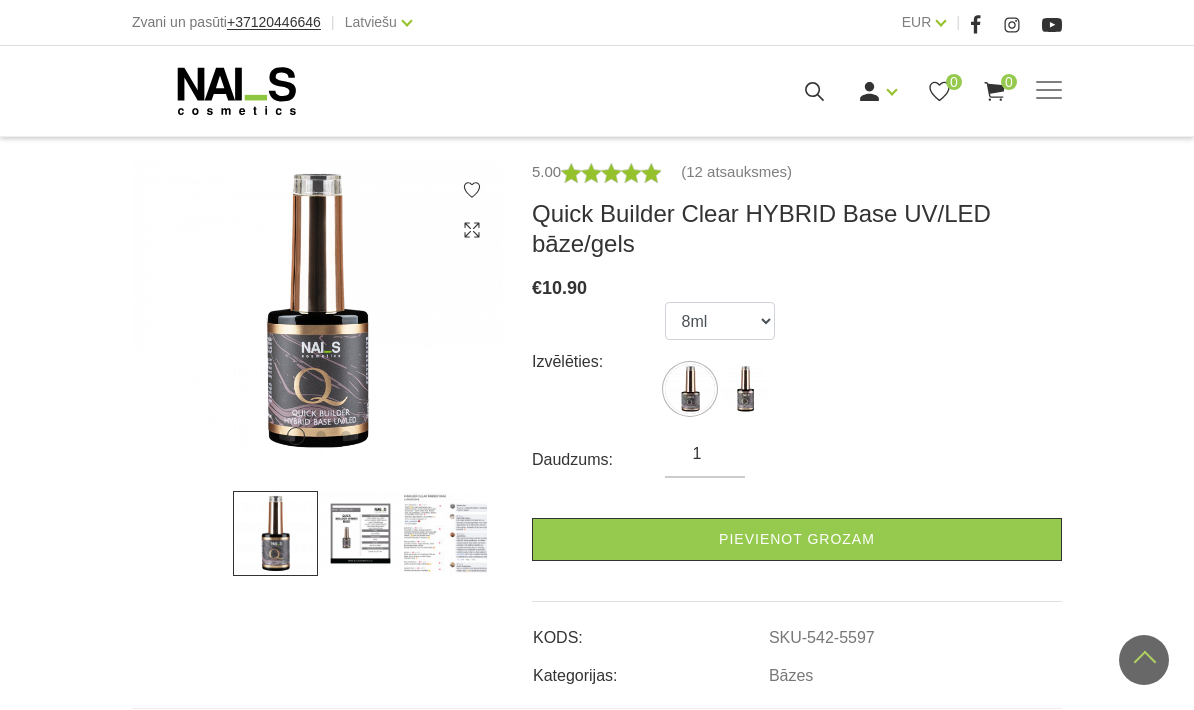scroll, scrollTop: 341, scrollLeft: 0, axis: vertical 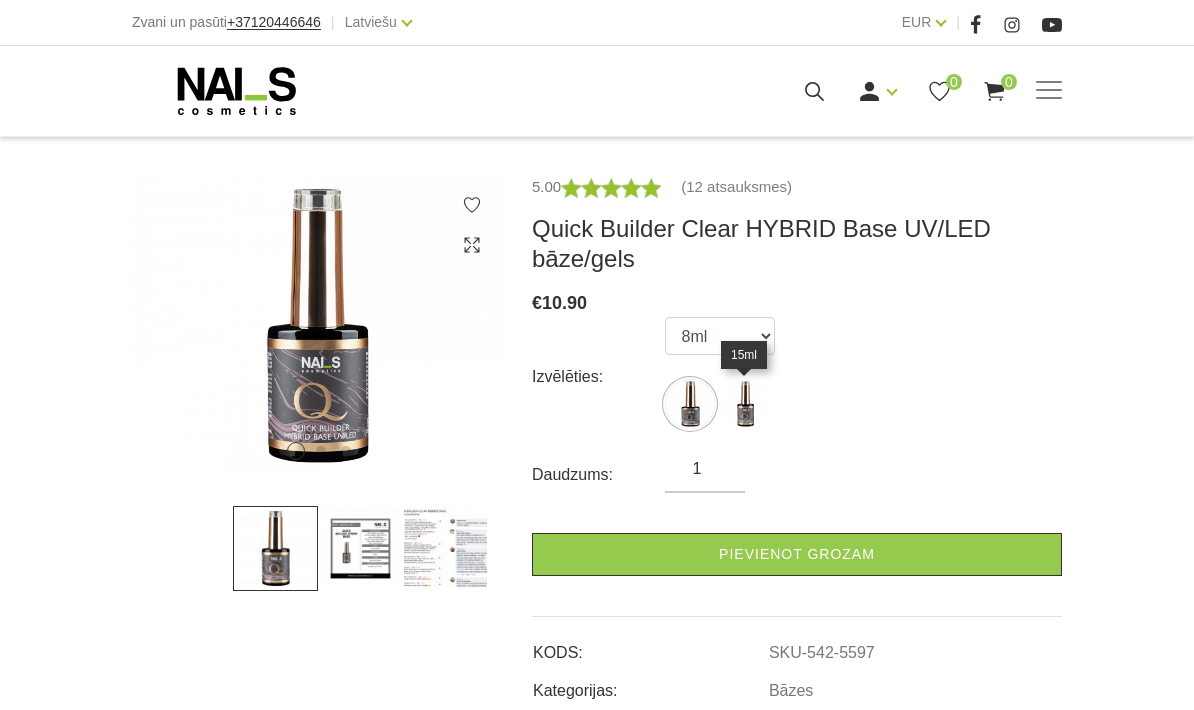 click at bounding box center [745, 404] 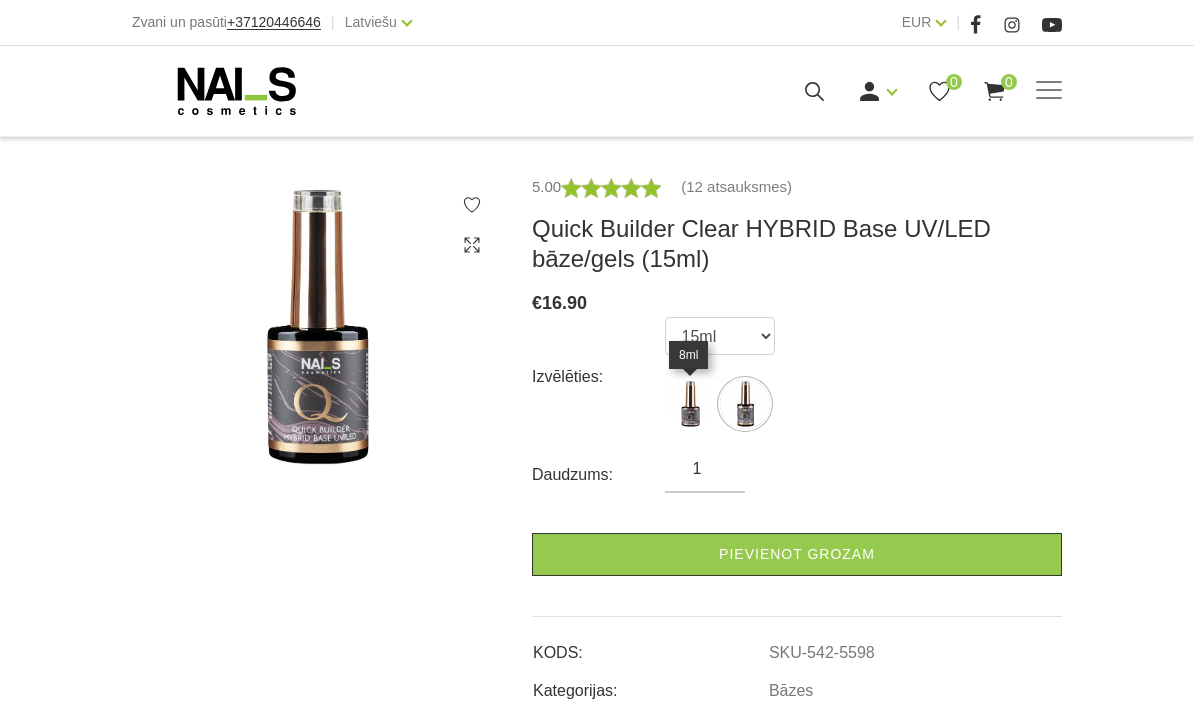 click at bounding box center (690, 404) 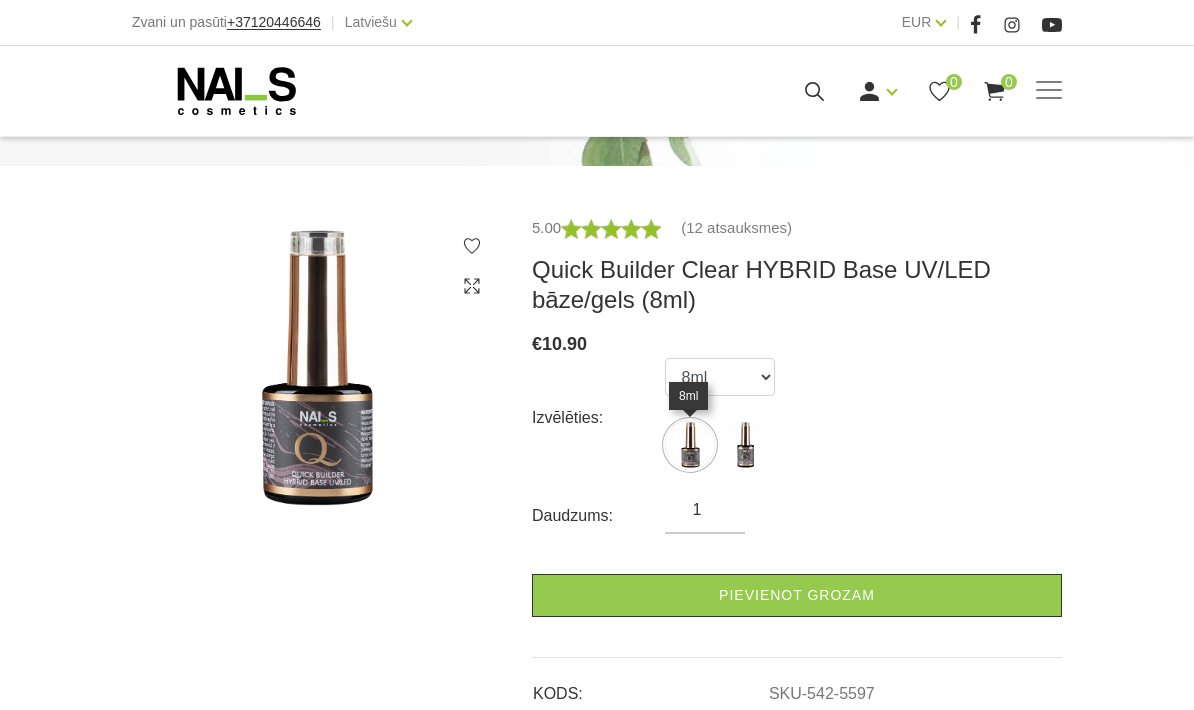 scroll, scrollTop: 298, scrollLeft: 0, axis: vertical 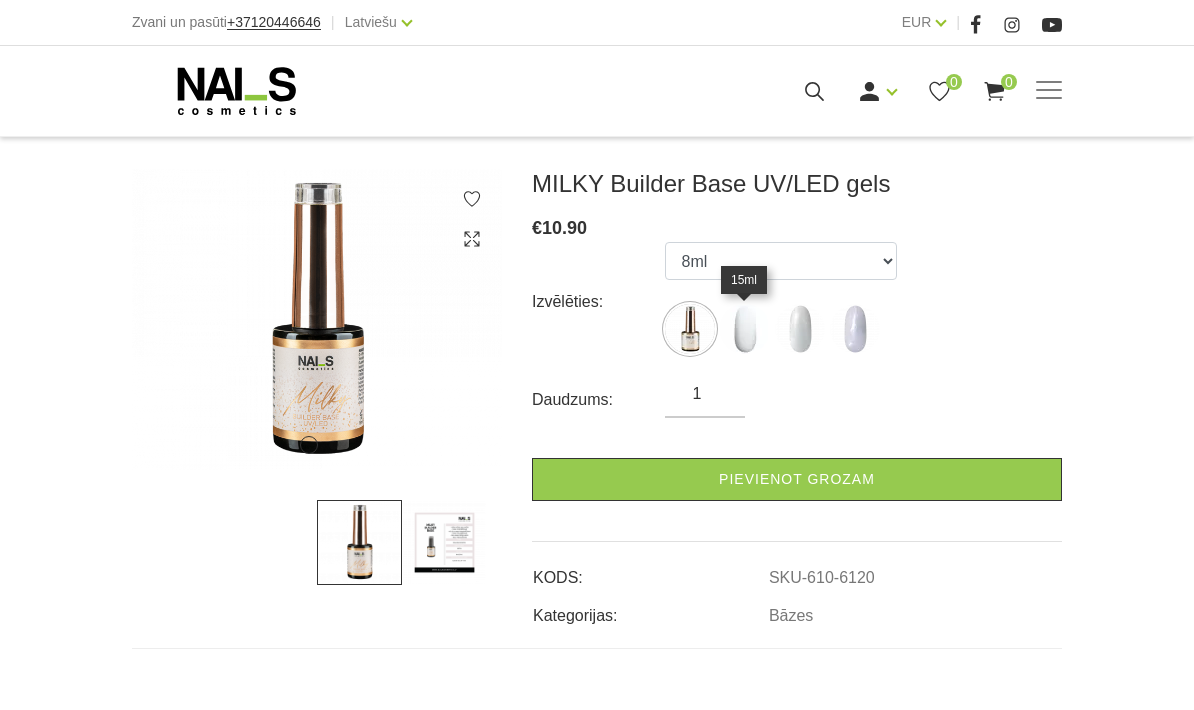 click at bounding box center [745, 329] 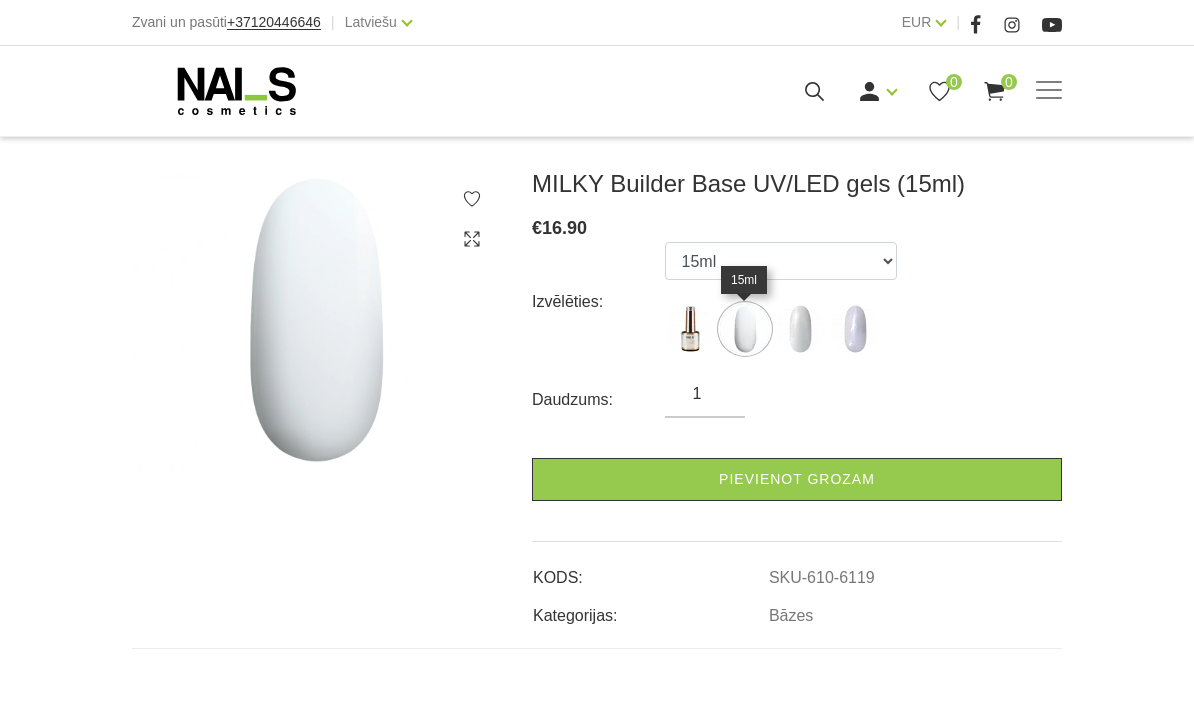 click at bounding box center [800, 329] 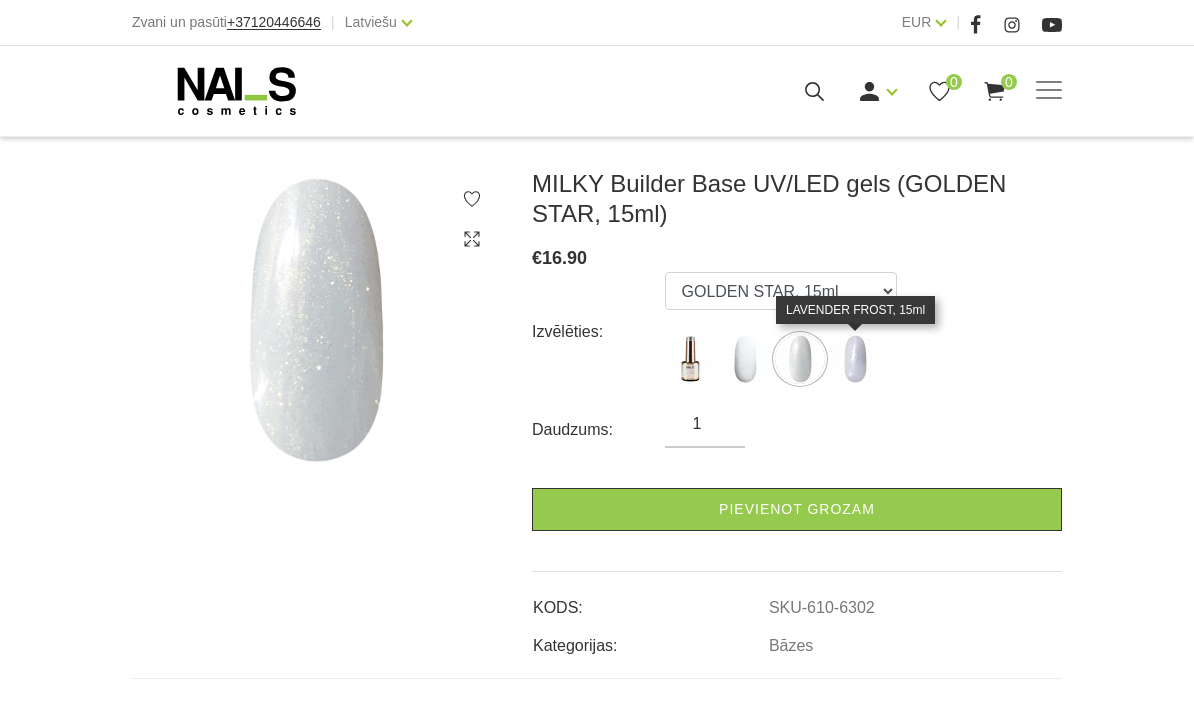 click at bounding box center (855, 359) 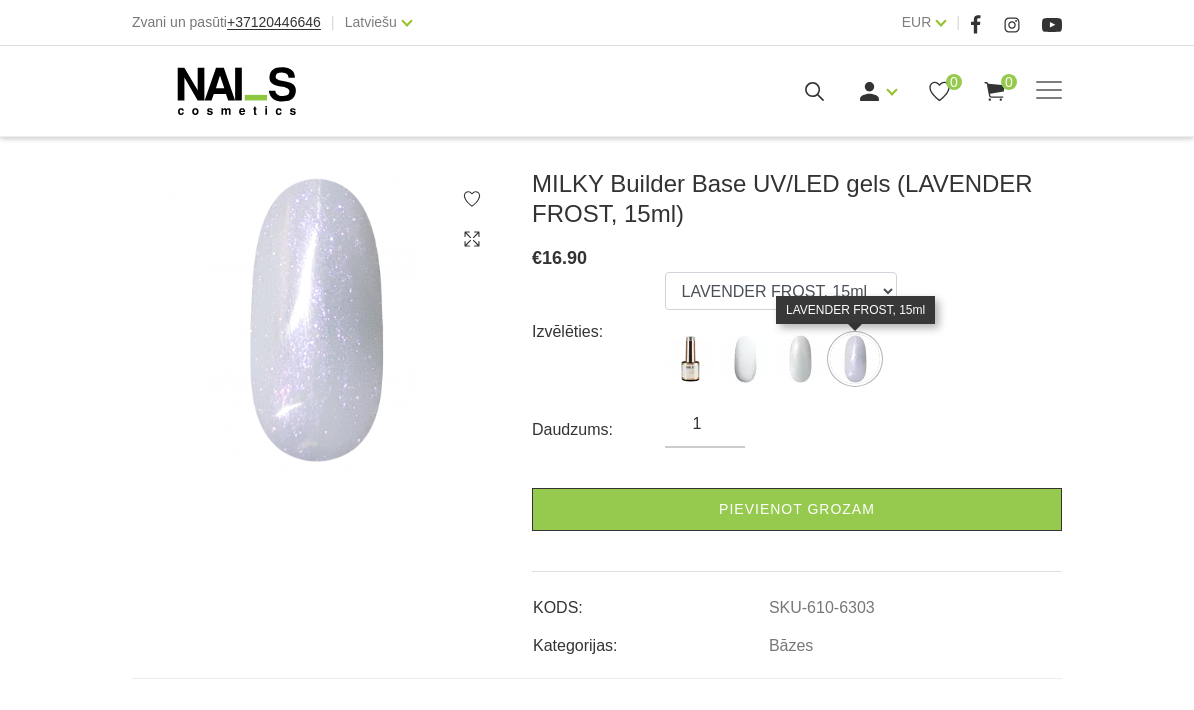 click at bounding box center [745, 359] 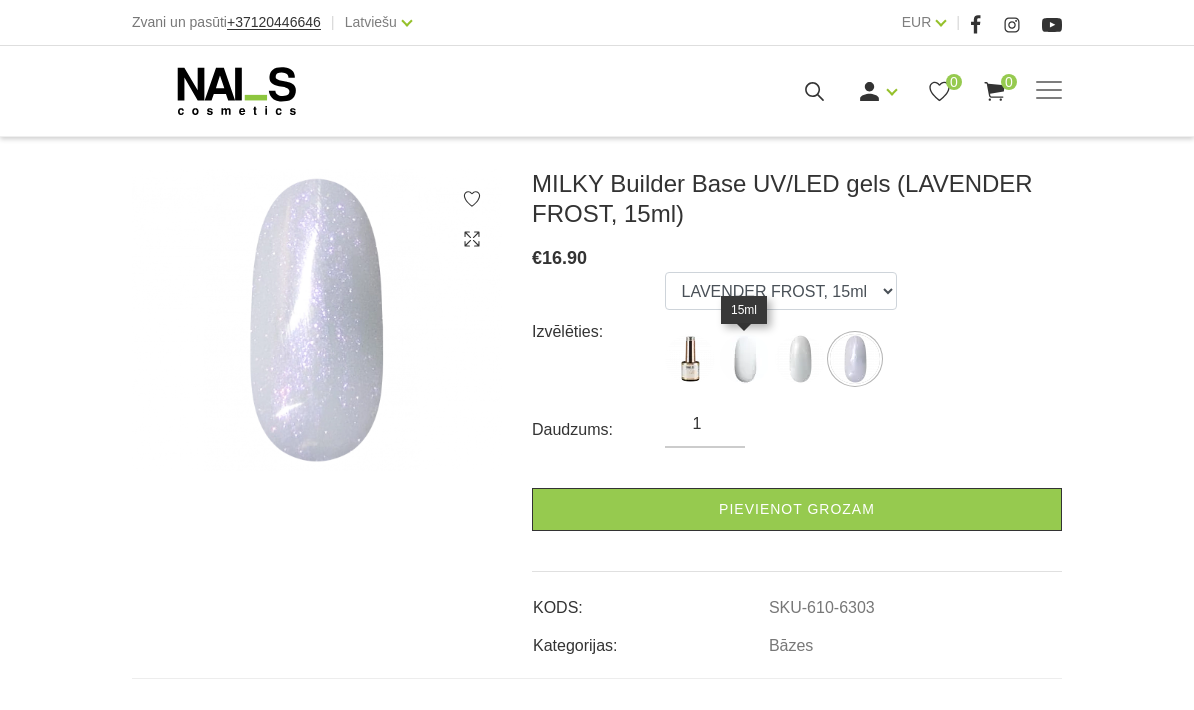 select on "6119" 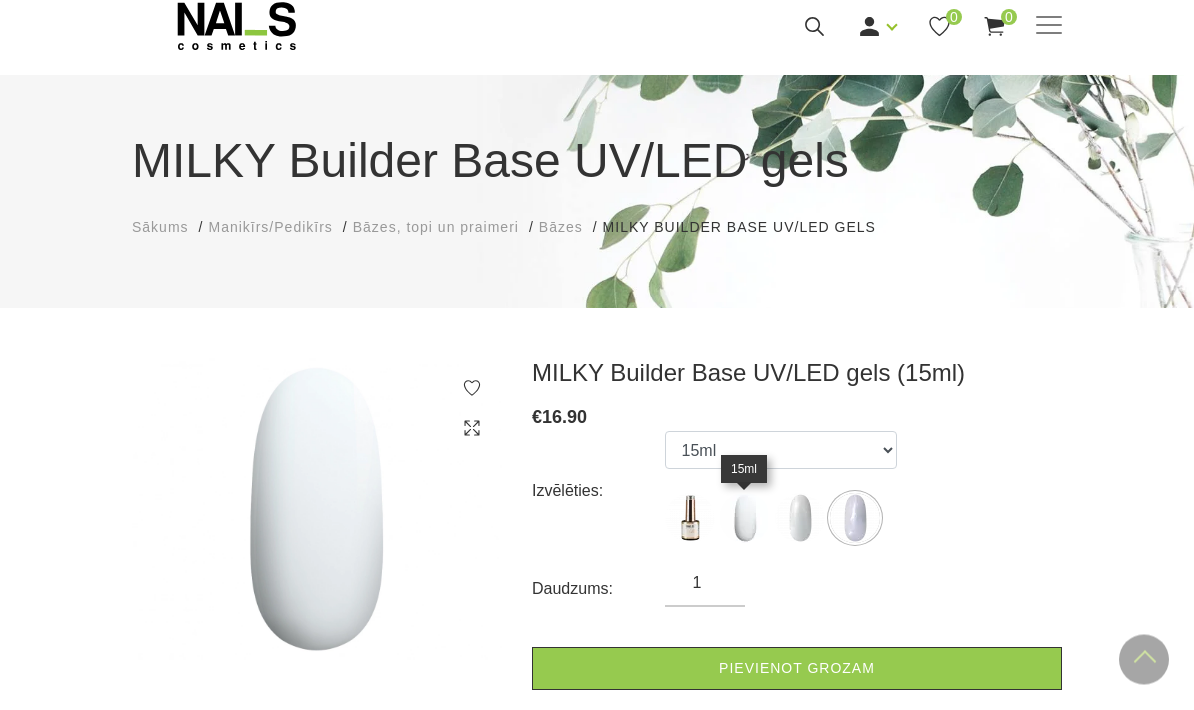 scroll, scrollTop: 0, scrollLeft: 0, axis: both 